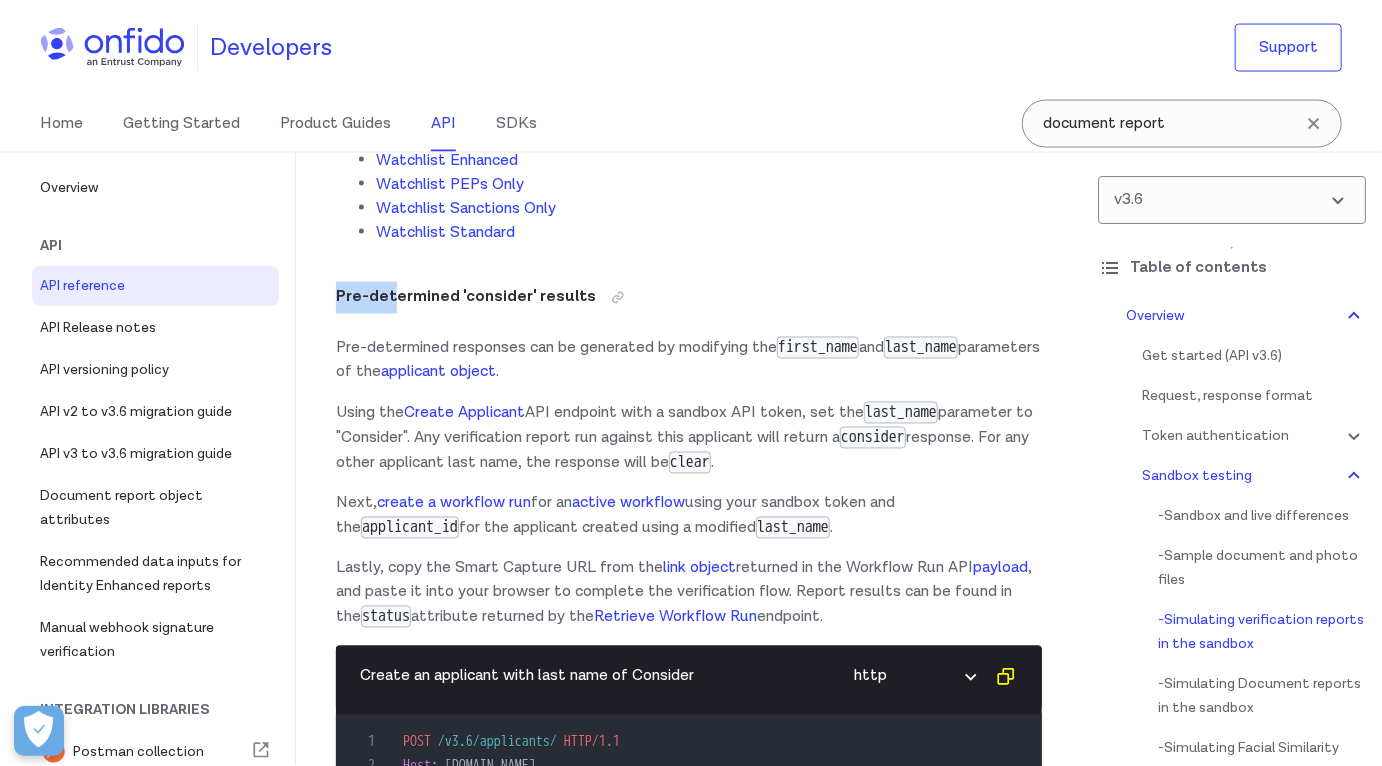 scroll, scrollTop: 4932, scrollLeft: 0, axis: vertical 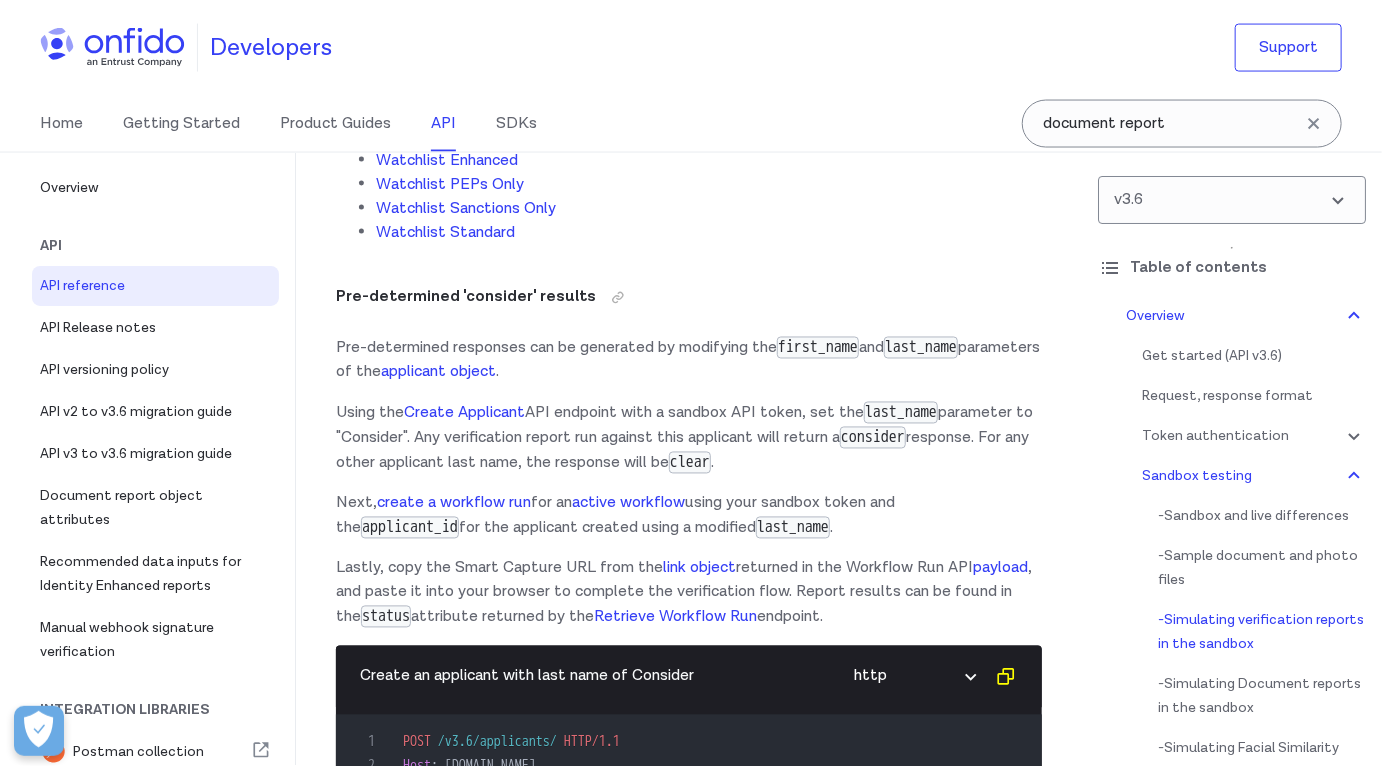 click on "Using the  Create Applicant  API endpoint with a sandbox API token, set the  last_name  parameter to "Consider". Any verification report run against this applicant will return a  consider  response. For any other applicant last name, the response will be  clear ." at bounding box center (689, 438) 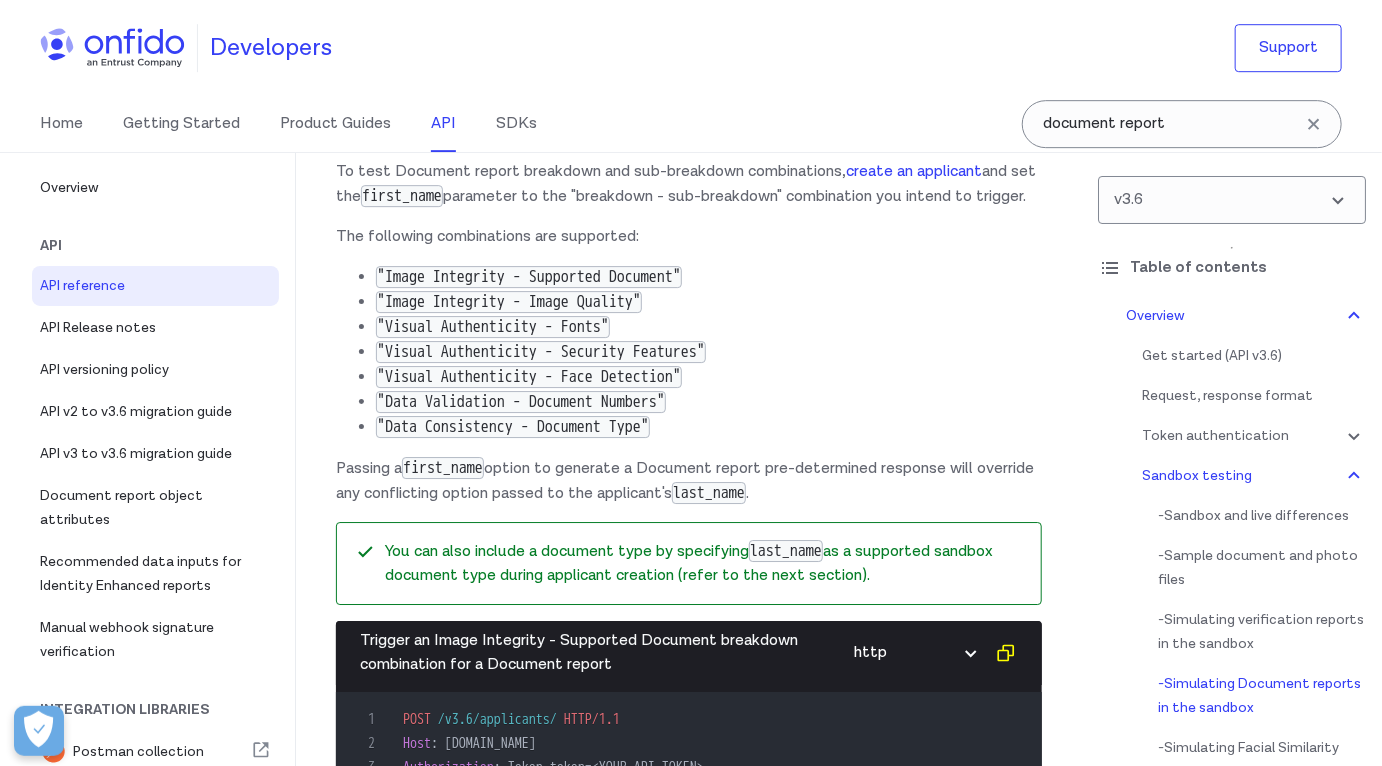 scroll, scrollTop: 6272, scrollLeft: 0, axis: vertical 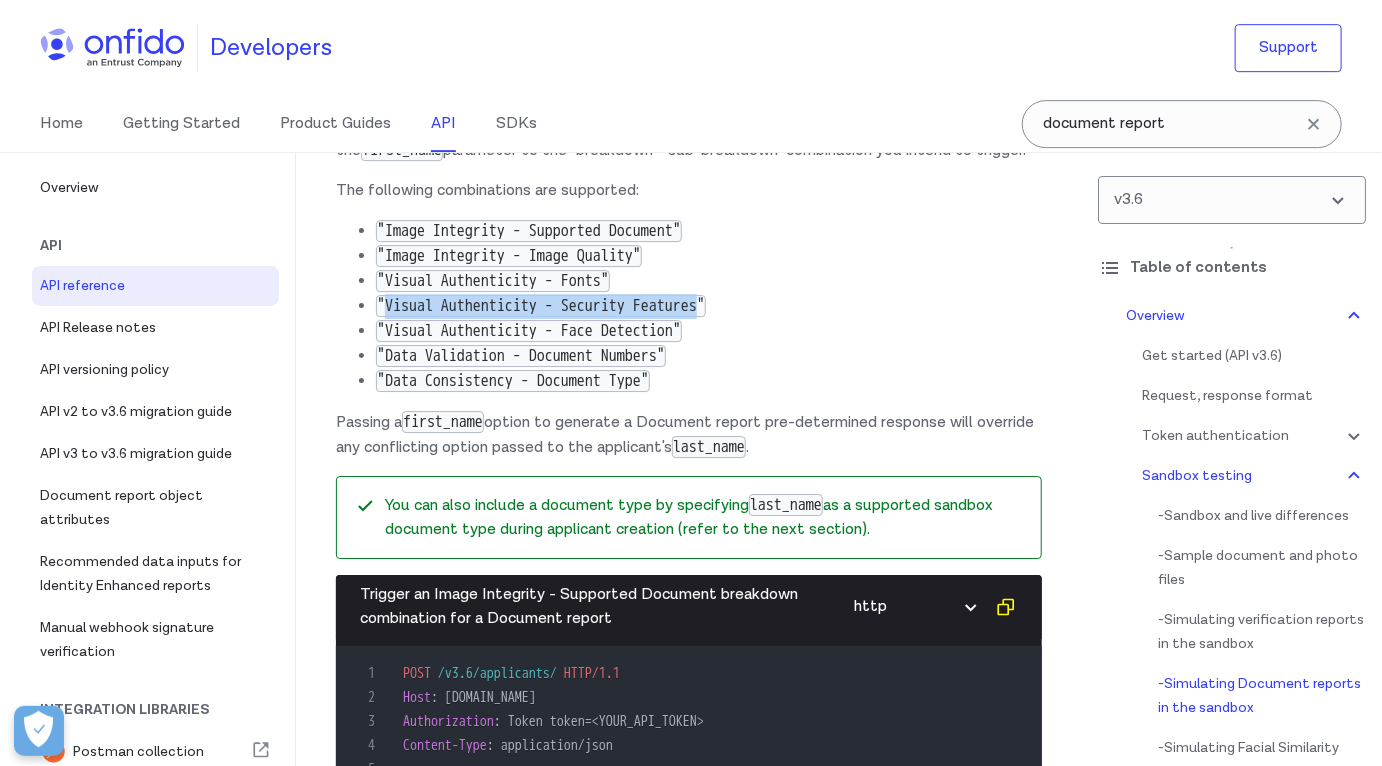 drag, startPoint x: 764, startPoint y: 376, endPoint x: 388, endPoint y: 372, distance: 376.02127 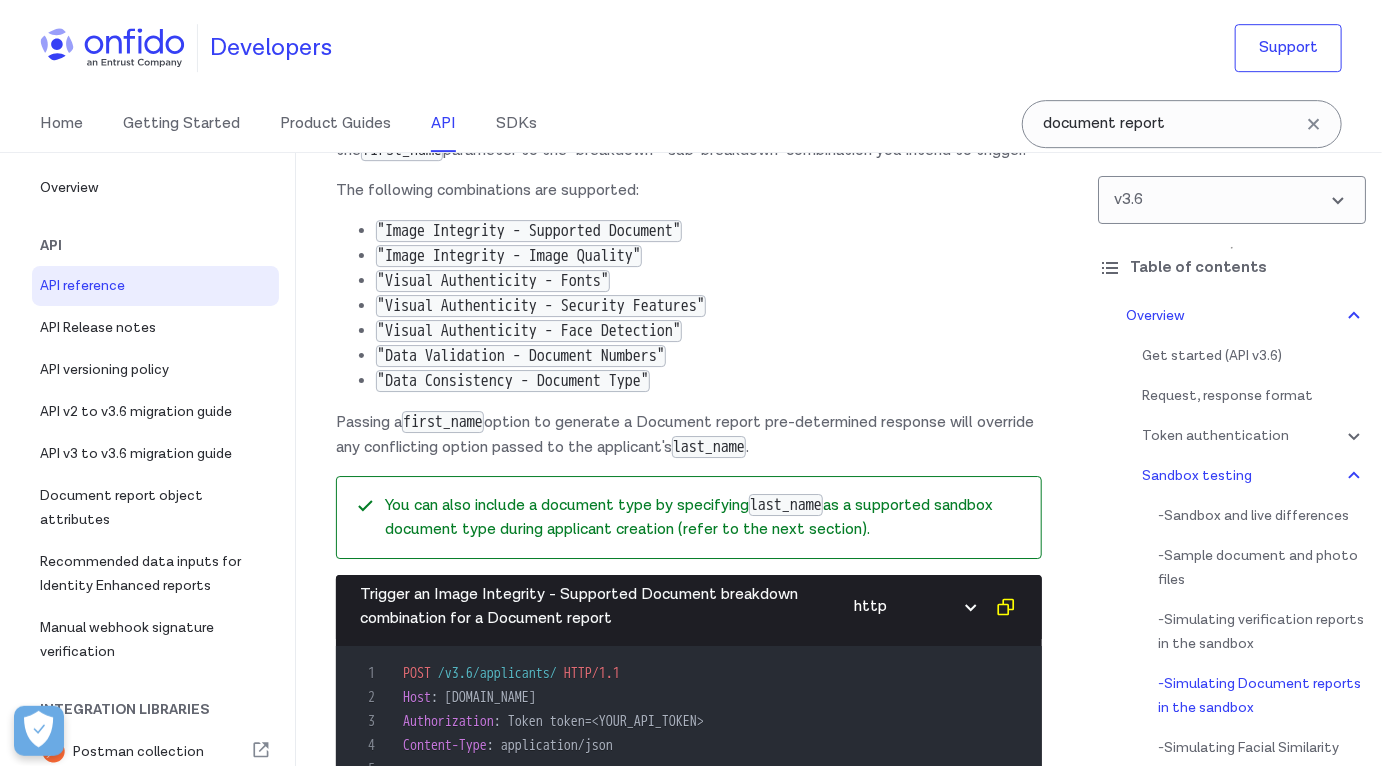 click on "To test Document report breakdown and sub-breakdown combinations,  create an applicant  and set the  first_name  parameter to the "breakdown - sub-breakdown" combination you intend to trigger." at bounding box center (689, 138) 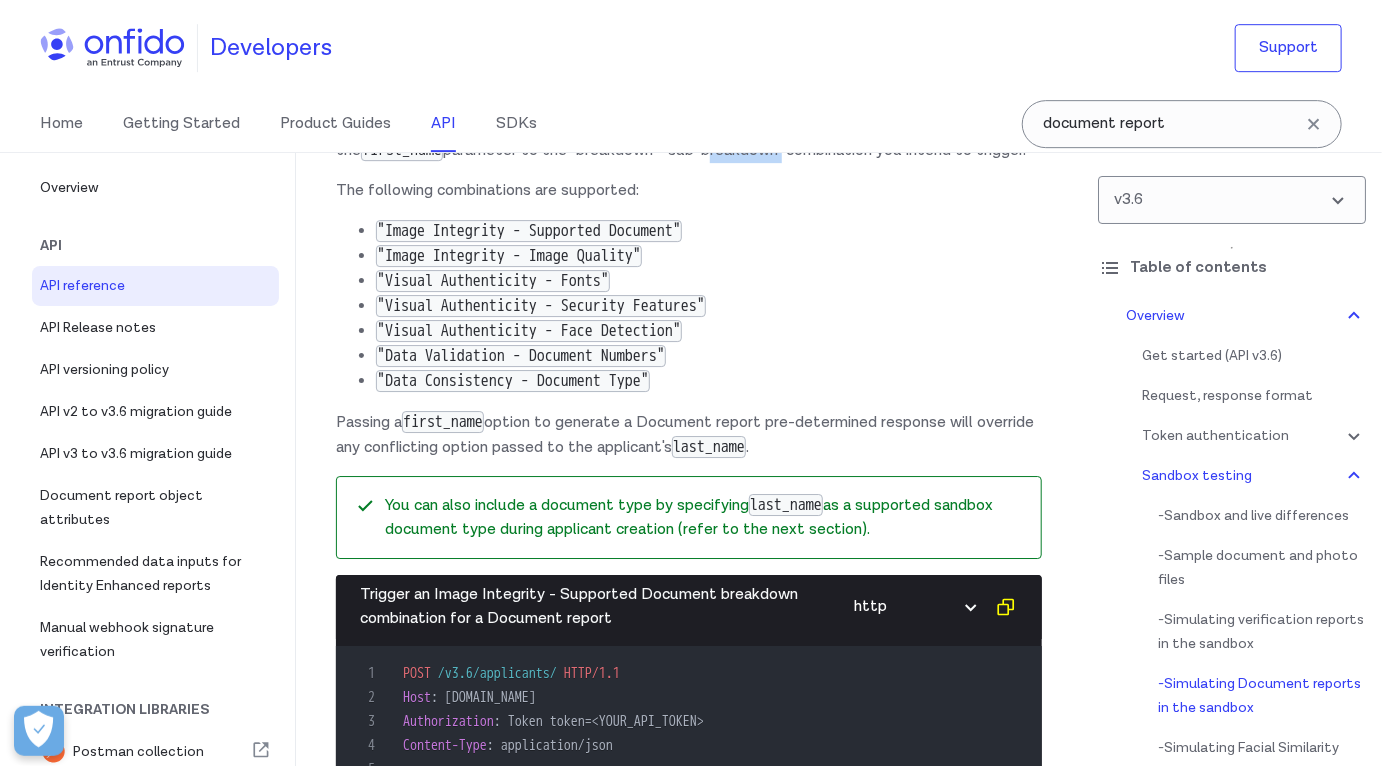 click on "To test Document report breakdown and sub-breakdown combinations,  create an applicant  and set the  first_name  parameter to the "breakdown - sub-breakdown" combination you intend to trigger." at bounding box center [689, 138] 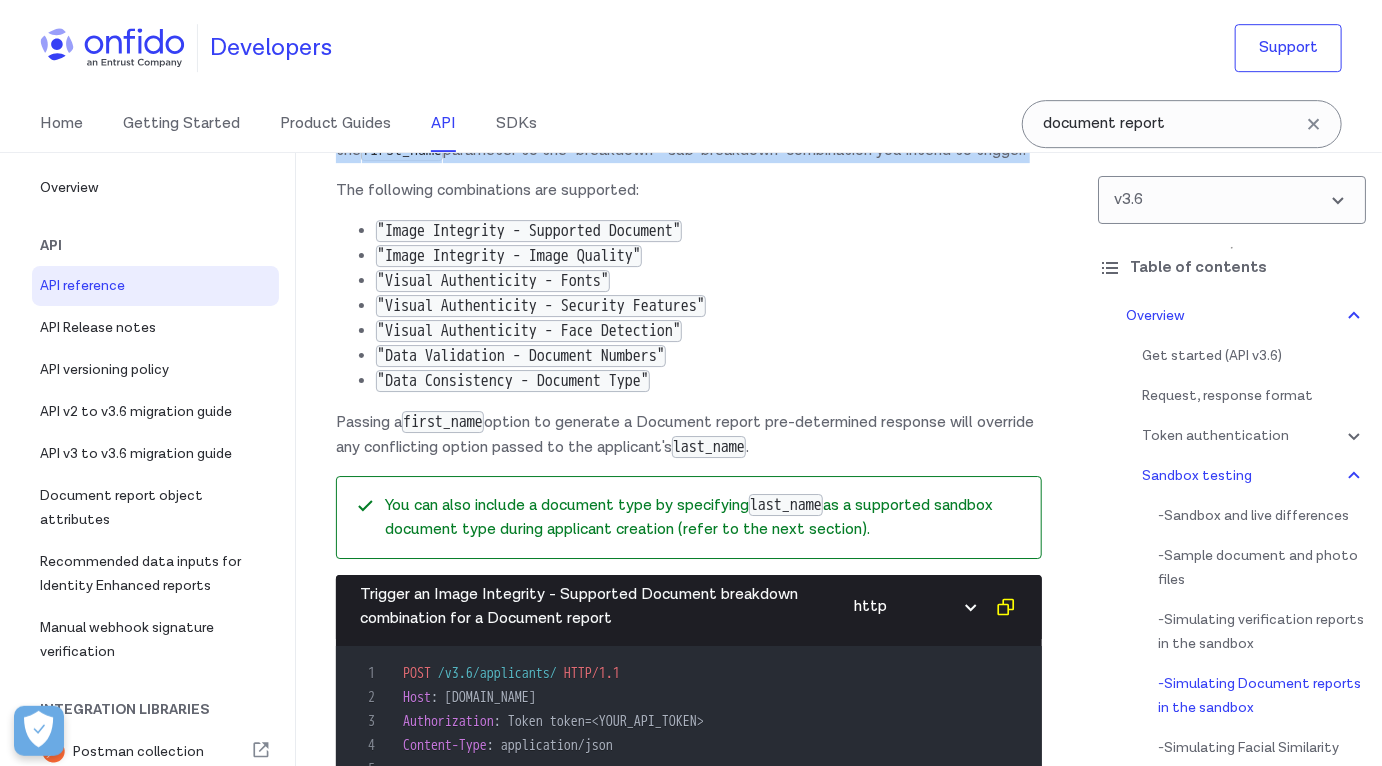click on "To test Document report breakdown and sub-breakdown combinations,  create an applicant  and set the  first_name  parameter to the "breakdown - sub-breakdown" combination you intend to trigger." at bounding box center [689, 138] 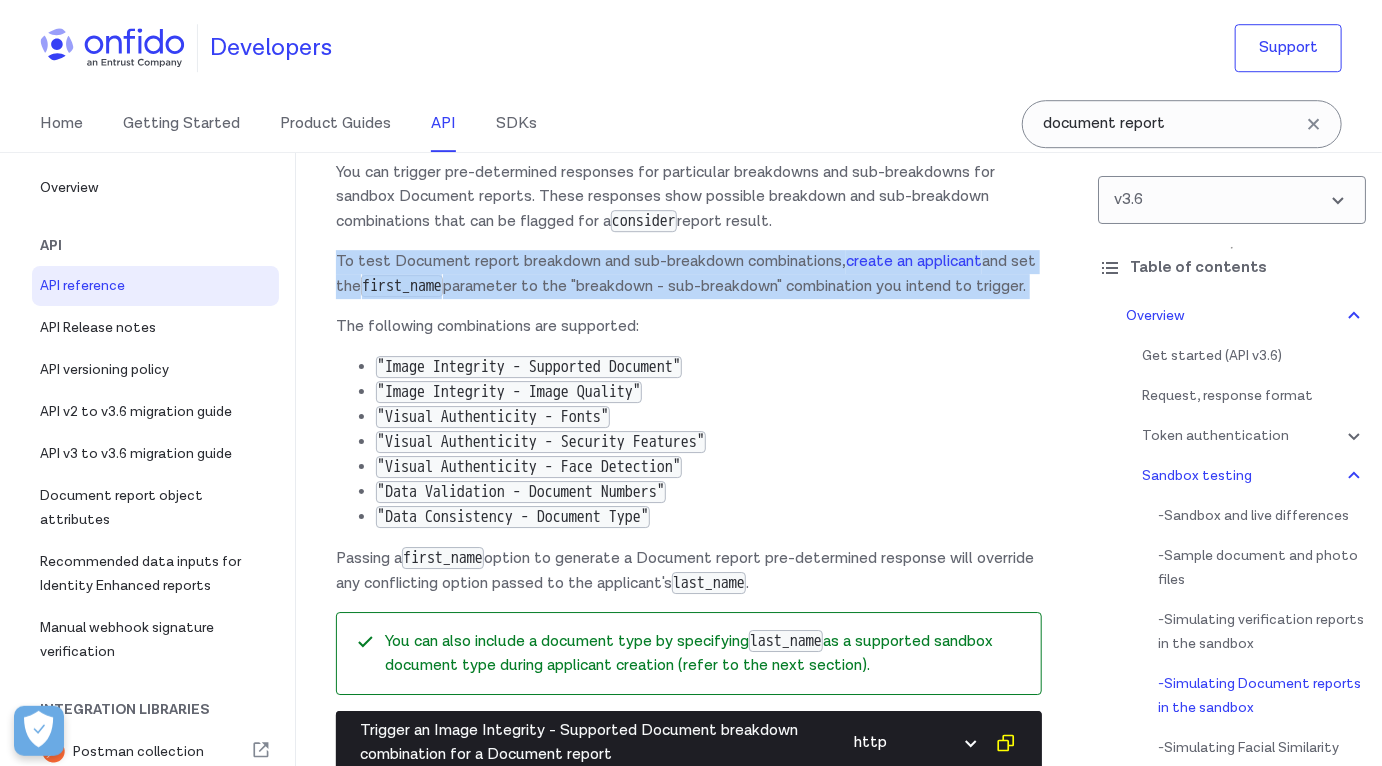 scroll, scrollTop: 6137, scrollLeft: 0, axis: vertical 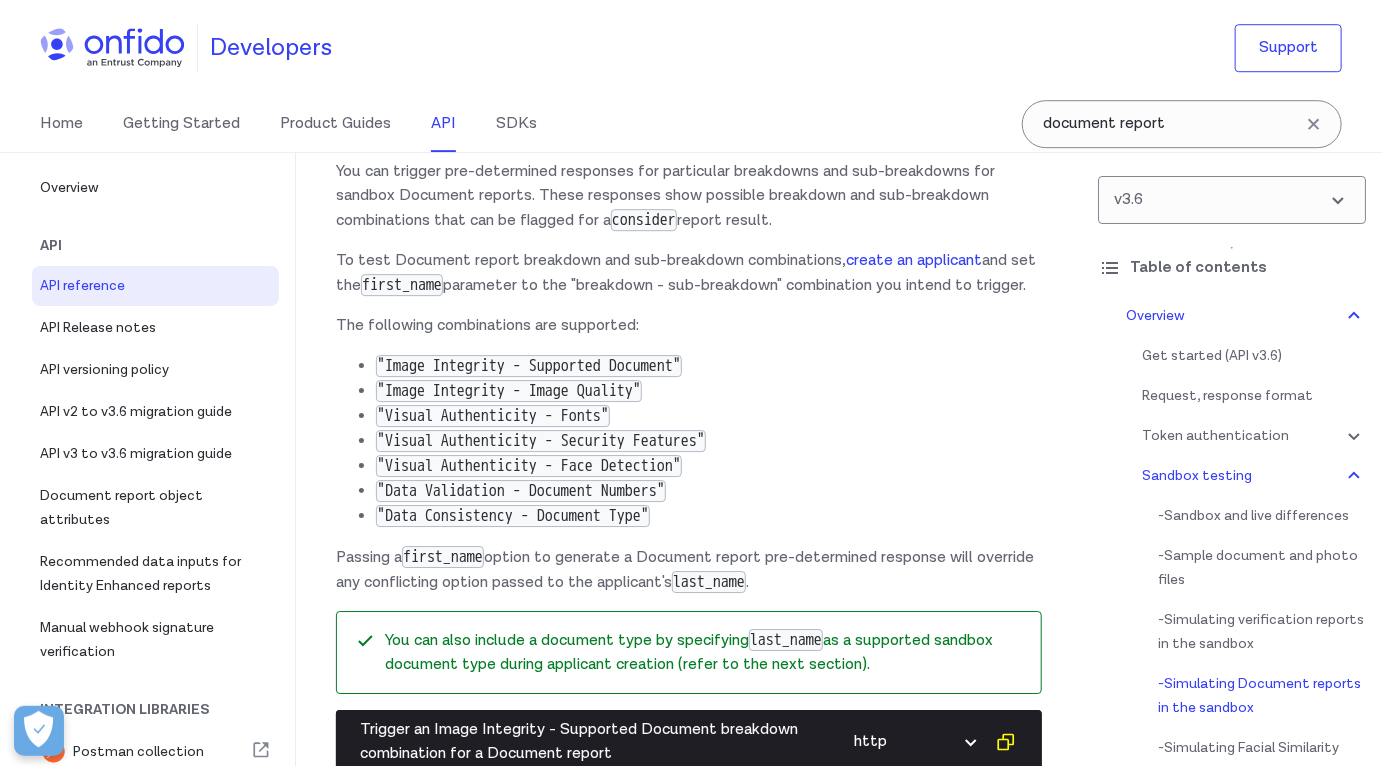 click on "You can trigger pre-determined responses for particular breakdowns and sub-breakdowns for sandbox Document reports. These responses show possible breakdown and sub-breakdown combinations that can be flagged for a  consider  report result." at bounding box center [689, 196] 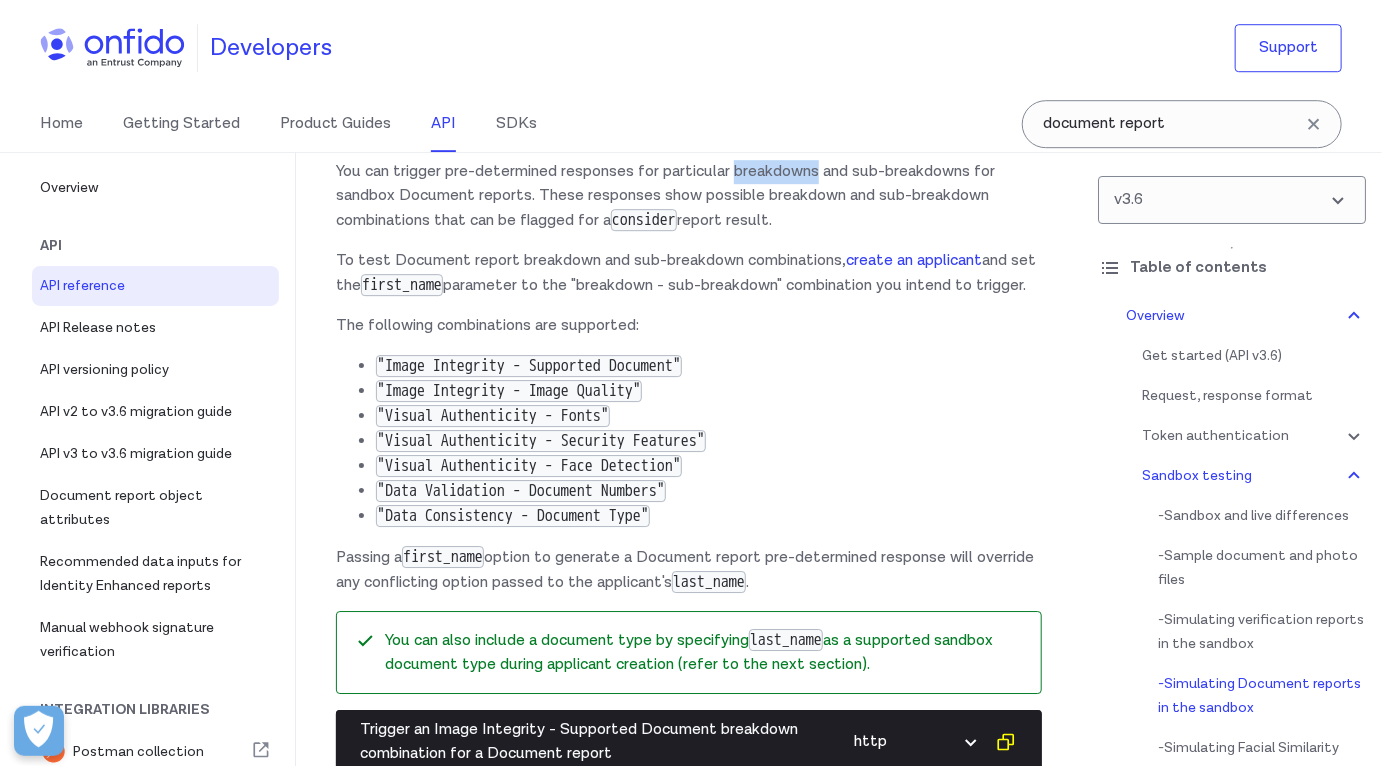 click on "You can trigger pre-determined responses for particular breakdowns and sub-breakdowns for sandbox Document reports. These responses show possible breakdown and sub-breakdown combinations that can be flagged for a  consider  report result." at bounding box center [689, 196] 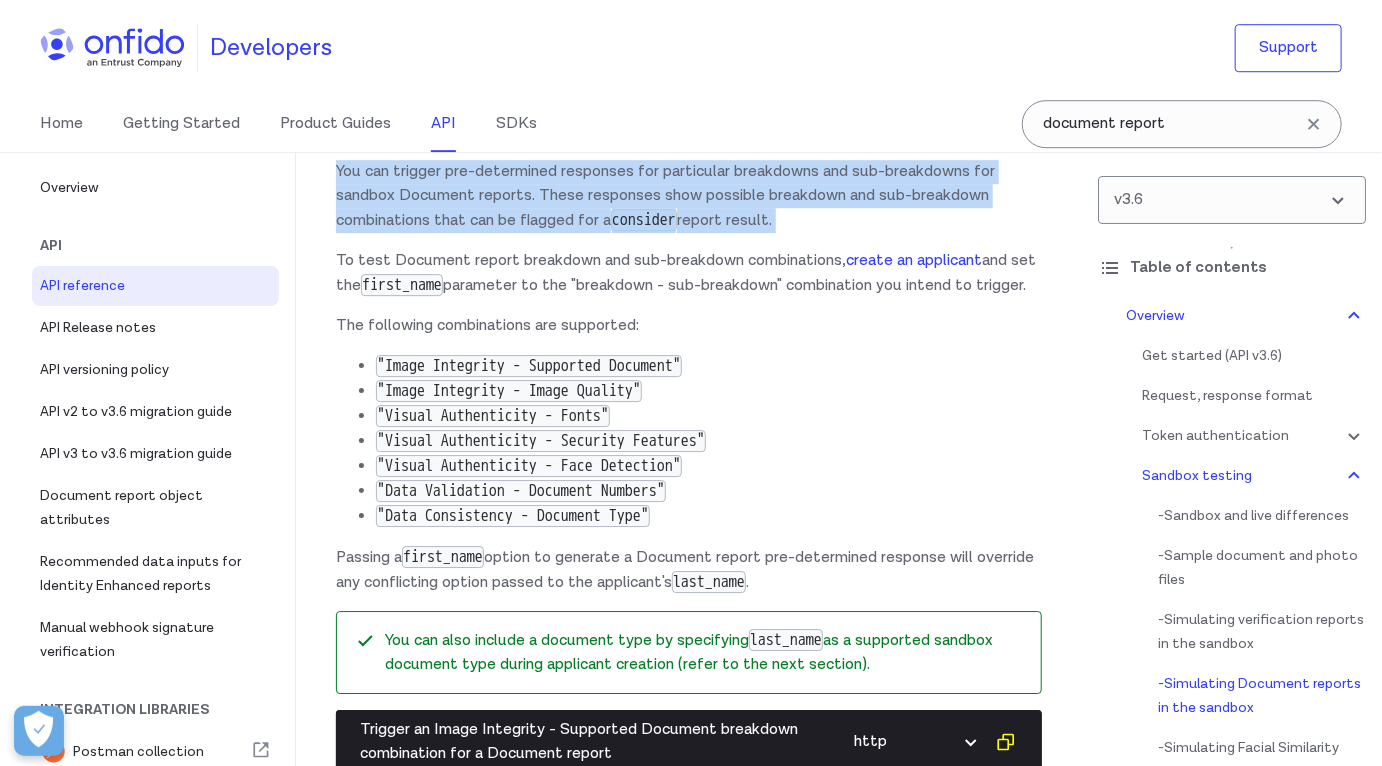 click on "You can trigger pre-determined responses for particular breakdowns and sub-breakdowns for sandbox Document reports. These responses show possible breakdown and sub-breakdown combinations that can be flagged for a  consider  report result." at bounding box center (689, 196) 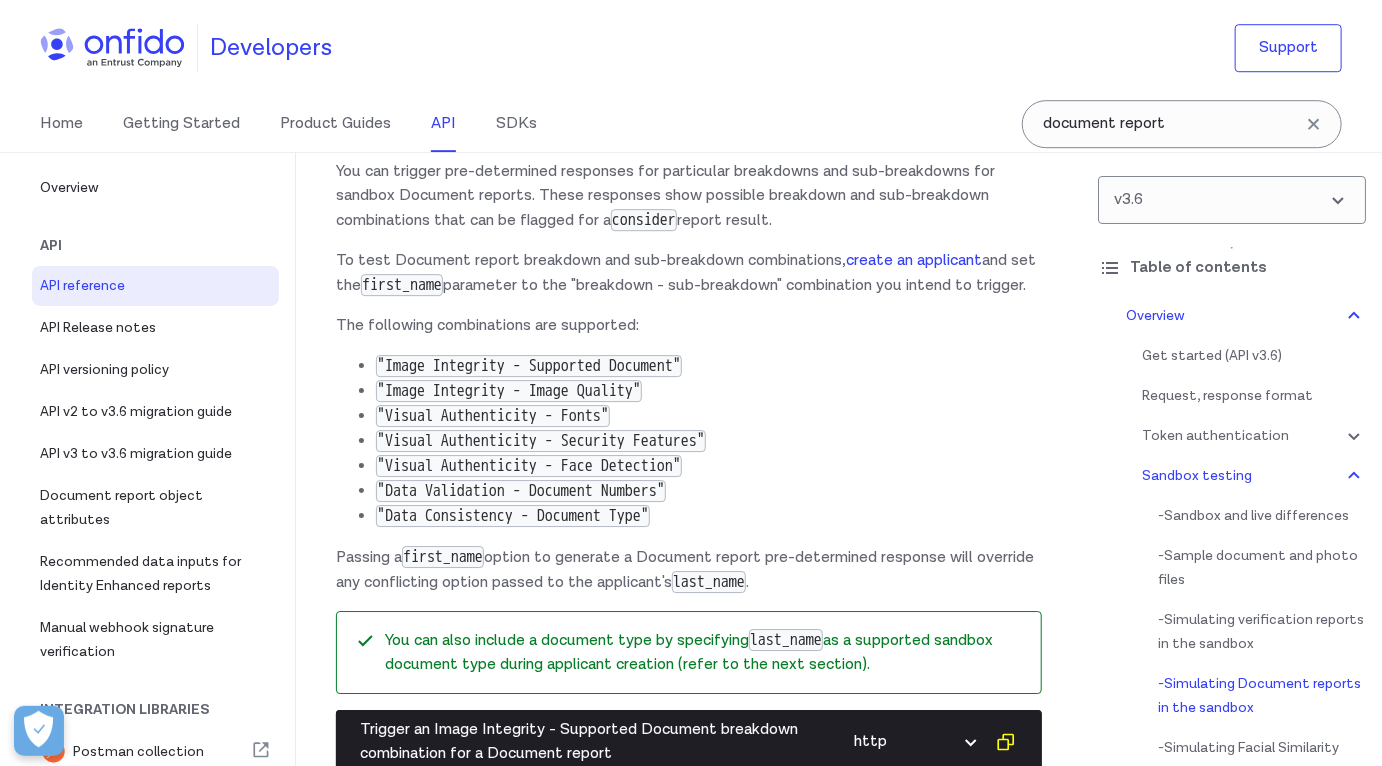 click on "To test Document report breakdown and sub-breakdown combinations,  create an applicant  and set the  first_name  parameter to the "breakdown - sub-breakdown" combination you intend to trigger." at bounding box center [689, 273] 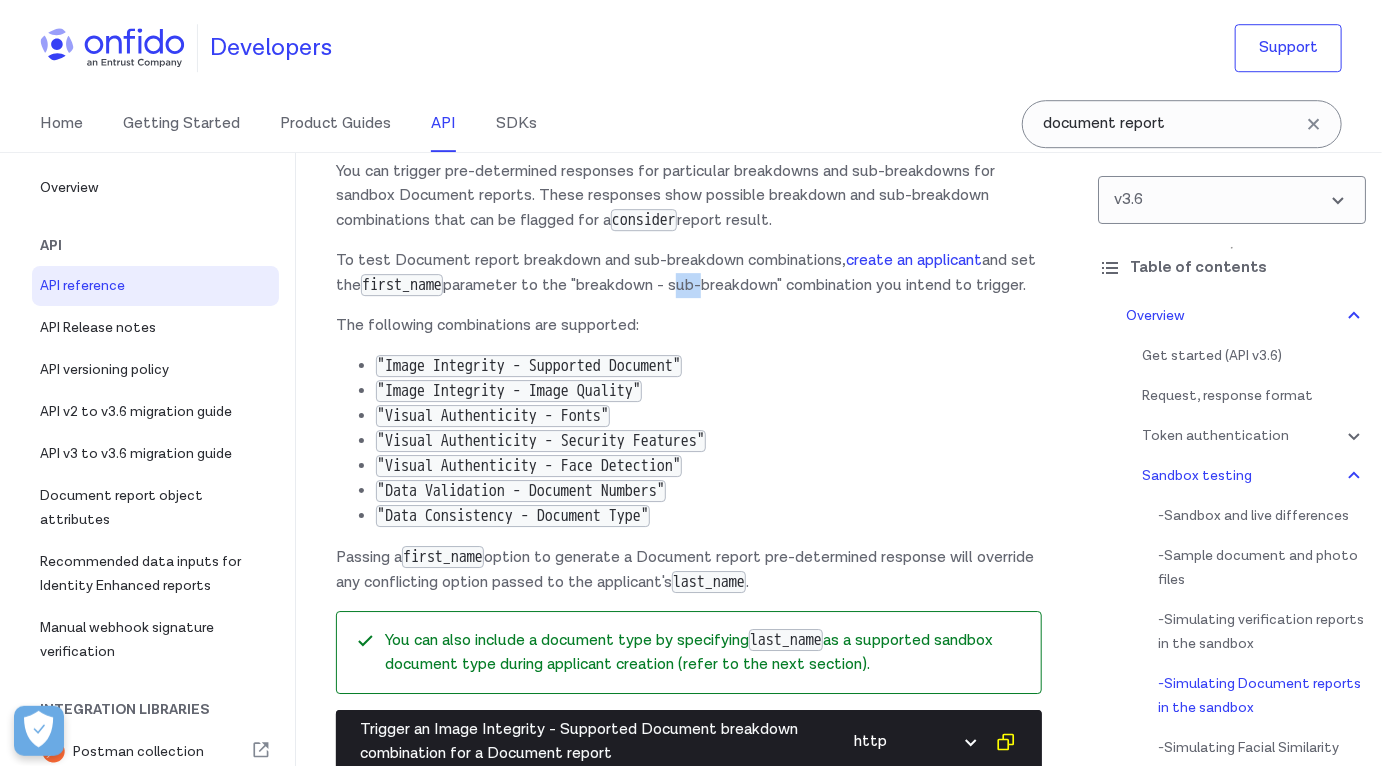 click on "To test Document report breakdown and sub-breakdown combinations,  create an applicant  and set the  first_name  parameter to the "breakdown - sub-breakdown" combination you intend to trigger." at bounding box center (689, 273) 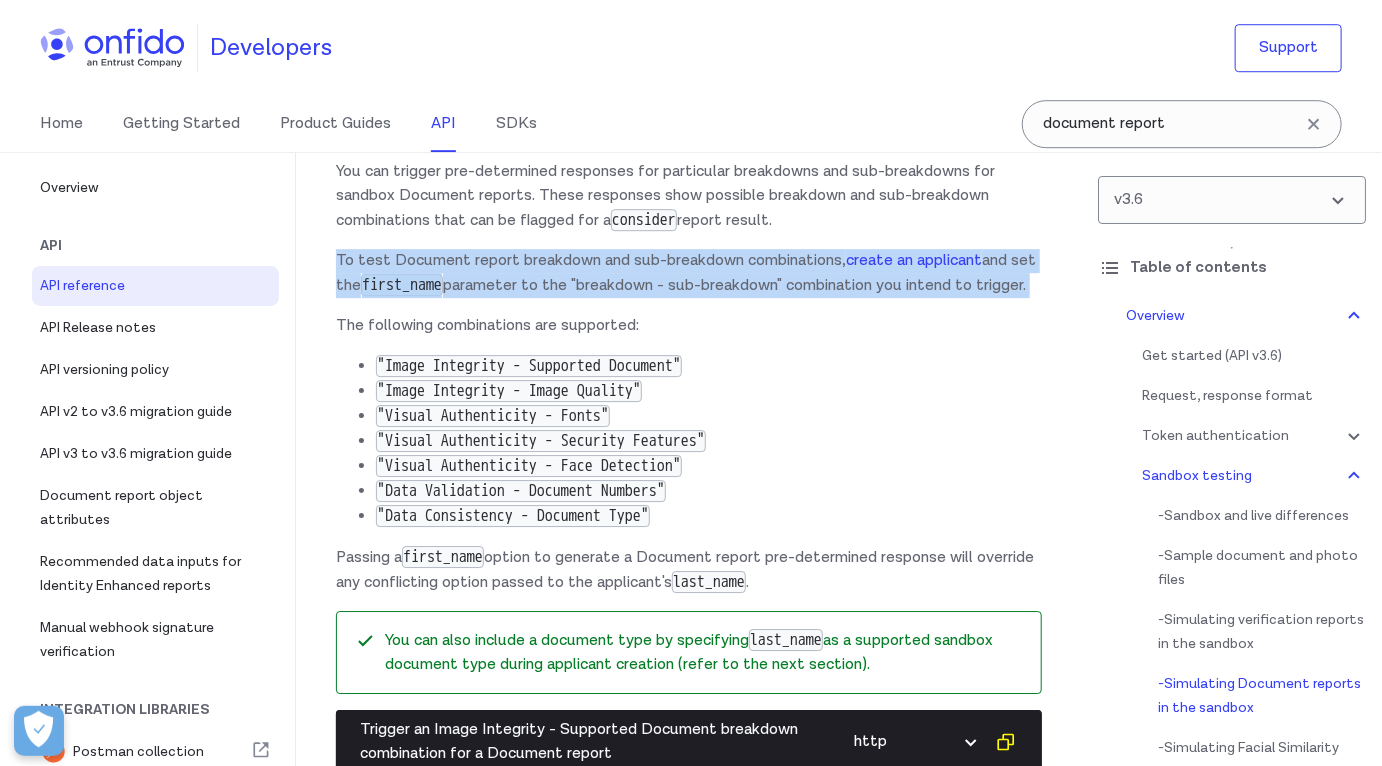 click on "To test Document report breakdown and sub-breakdown combinations,  create an applicant  and set the  first_name  parameter to the "breakdown - sub-breakdown" combination you intend to trigger." at bounding box center [689, 273] 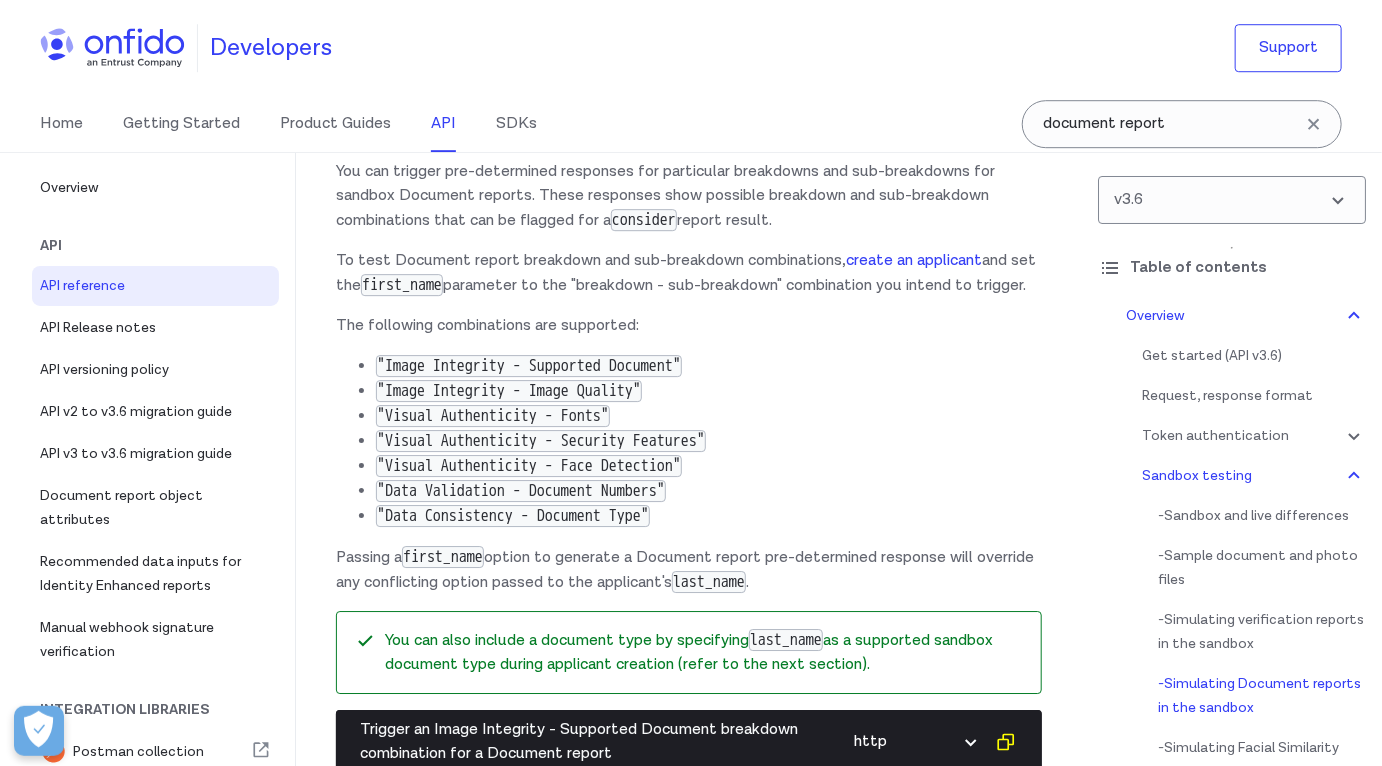 click on "The following combinations are supported:" at bounding box center (689, 326) 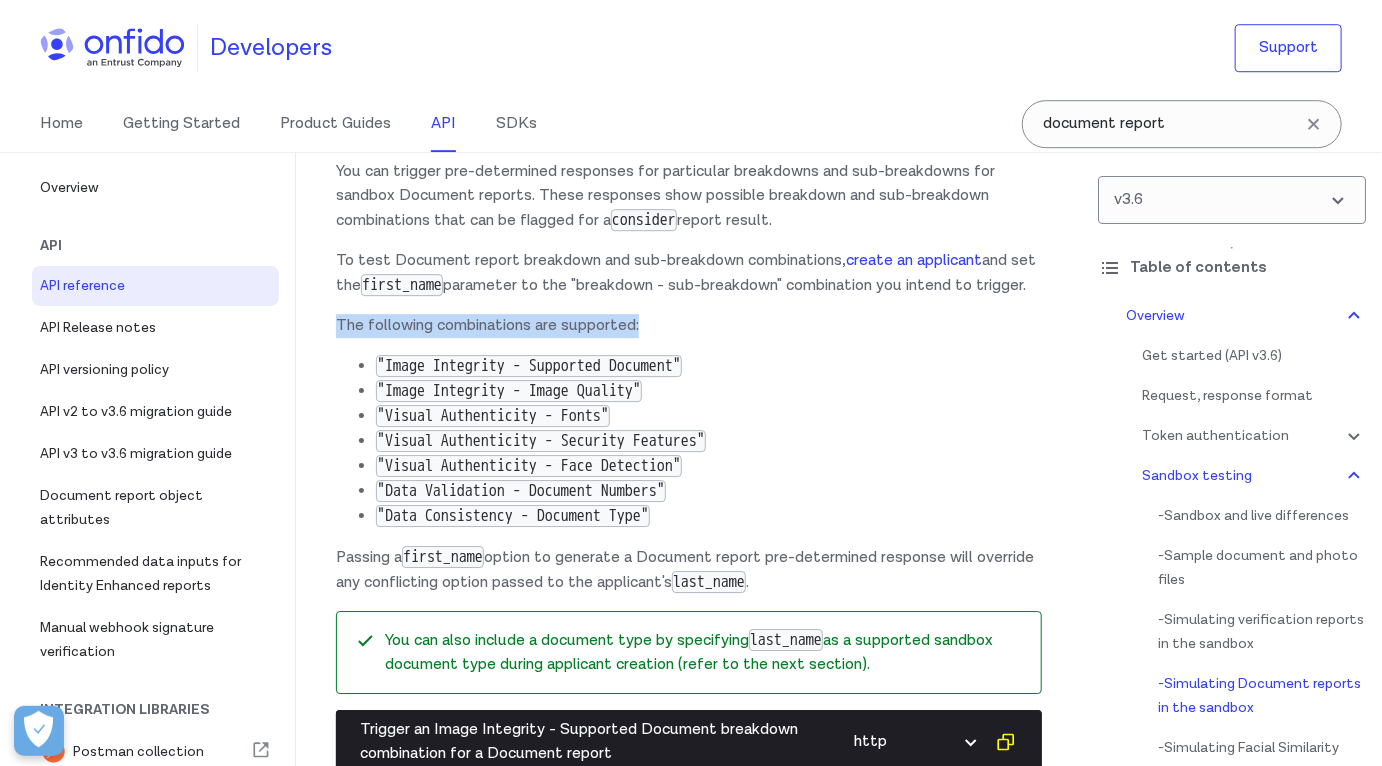 click on "The following combinations are supported:" at bounding box center [689, 326] 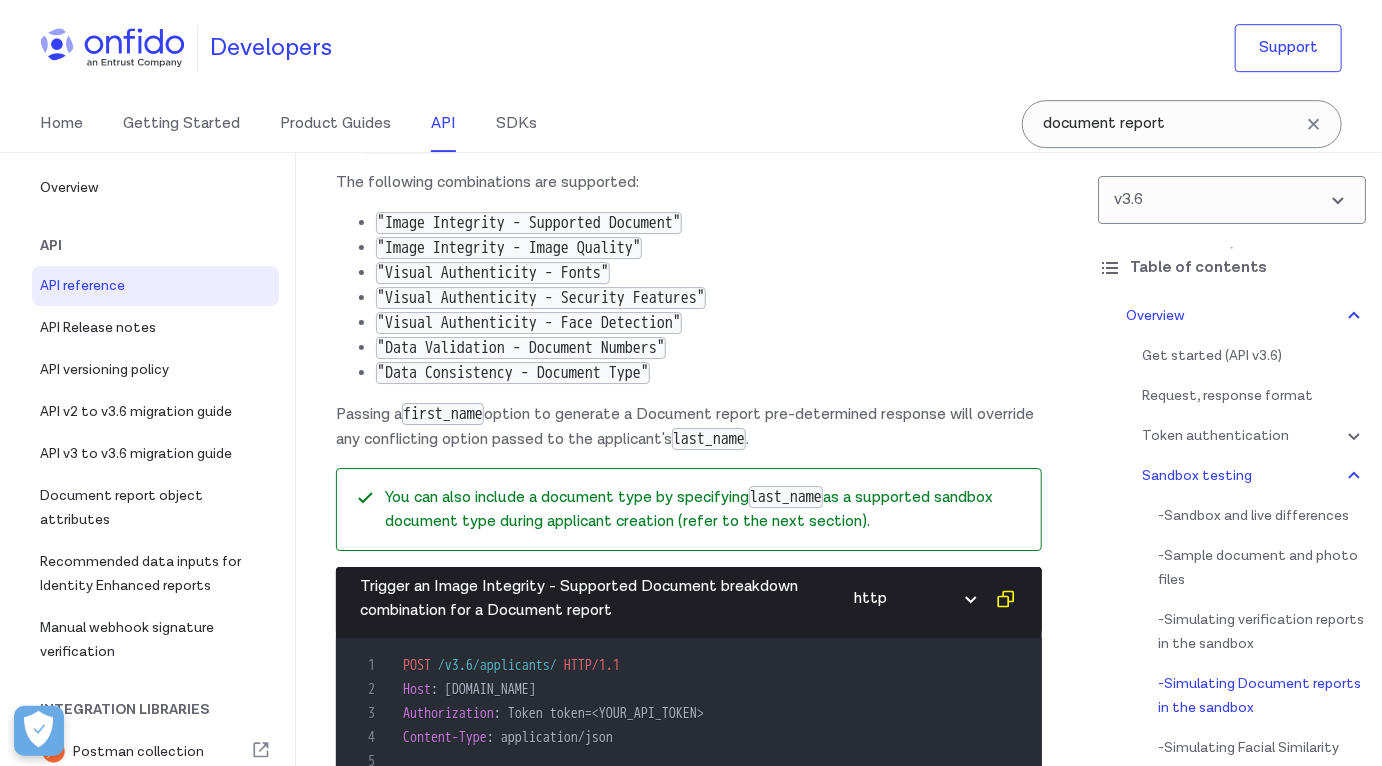 scroll, scrollTop: 6283, scrollLeft: 0, axis: vertical 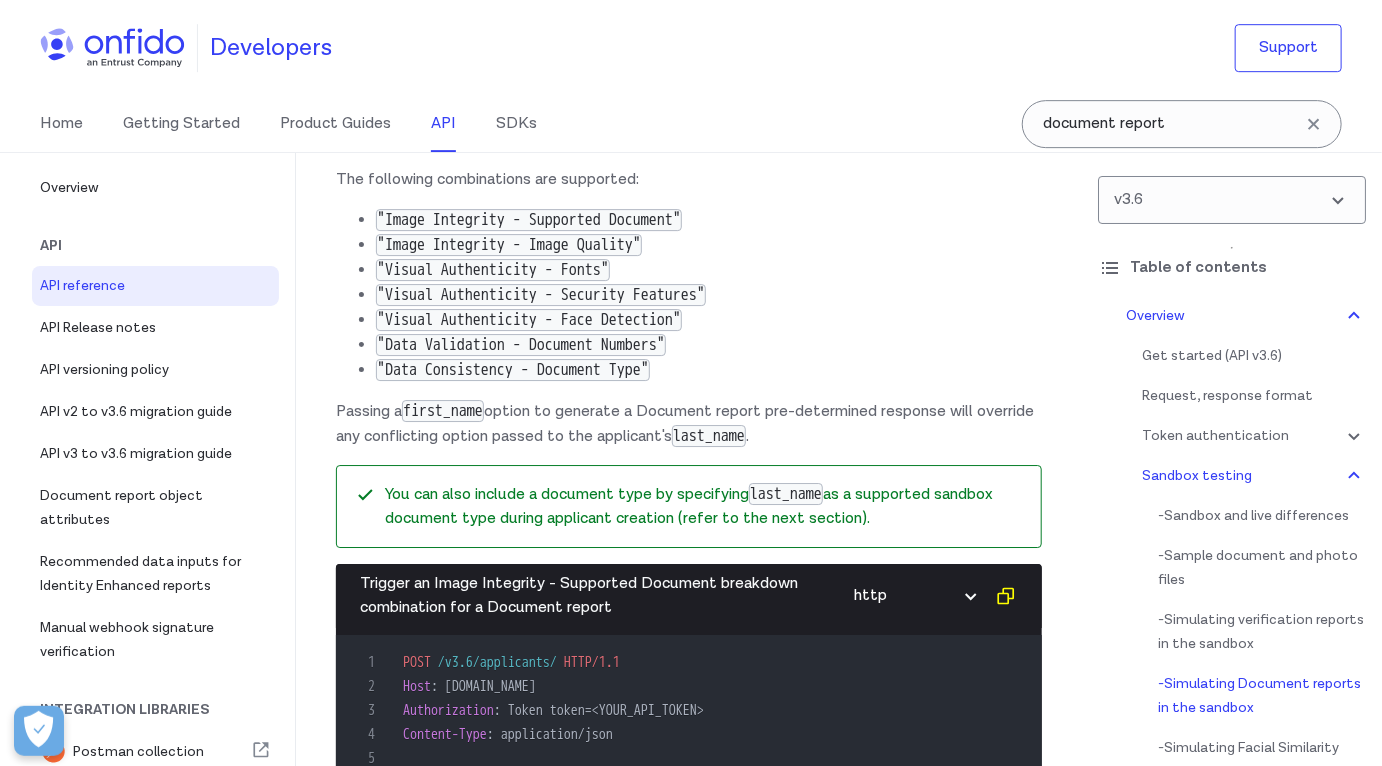 click on "Passing a  first_name  option to generate a Document report pre-determined response will override any conflicting option passed to the applicant's  last_name ." at bounding box center [689, 424] 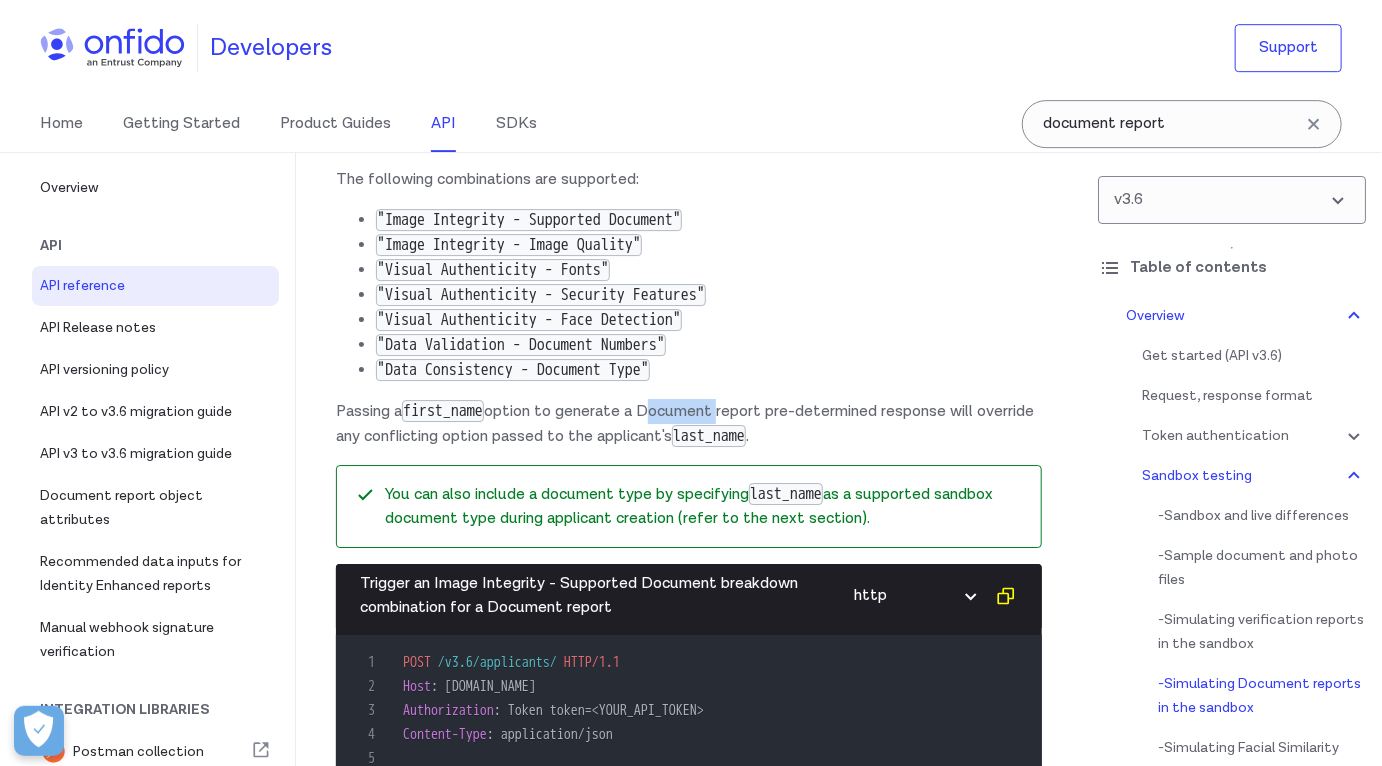 click on "Passing a  first_name  option to generate a Document report pre-determined response will override any conflicting option passed to the applicant's  last_name ." at bounding box center [689, 424] 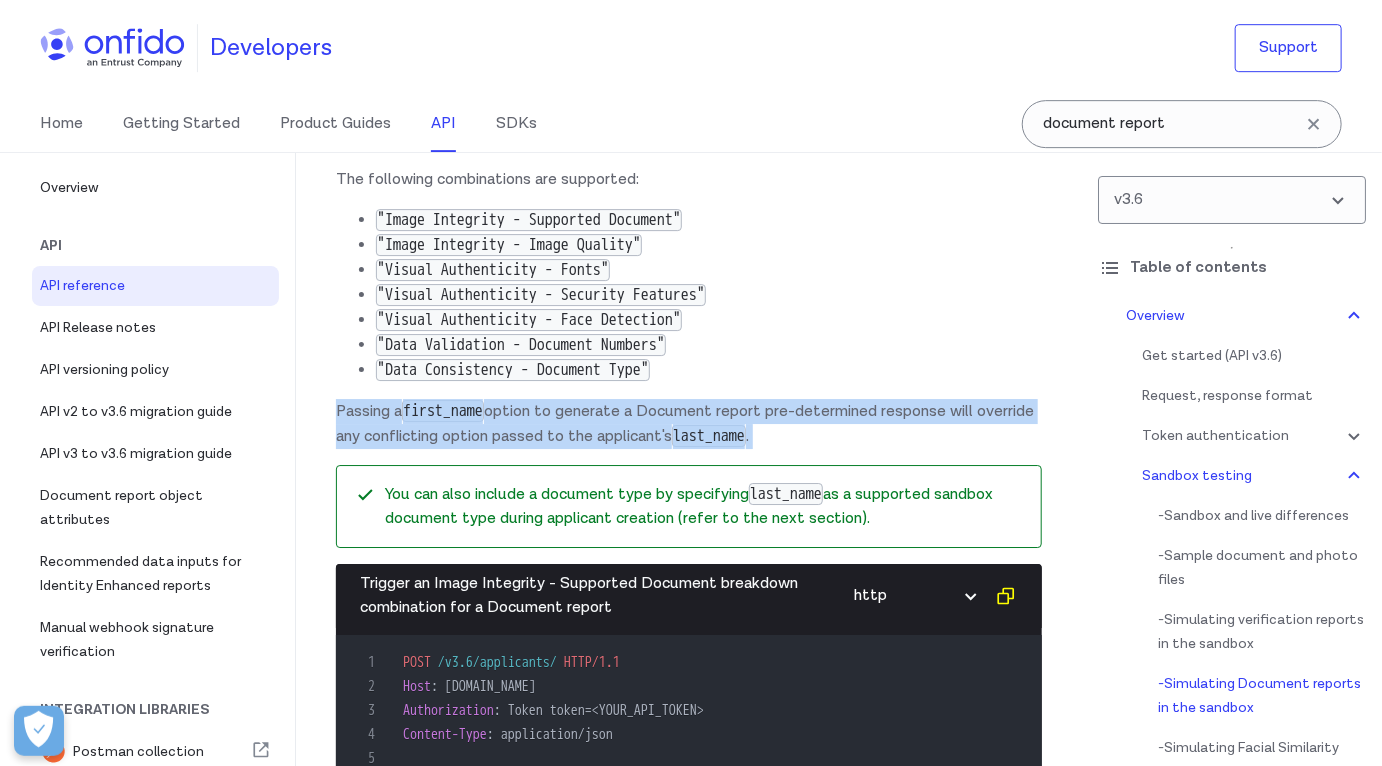 click on "Passing a  first_name  option to generate a Document report pre-determined response will override any conflicting option passed to the applicant's  last_name ." at bounding box center [689, 424] 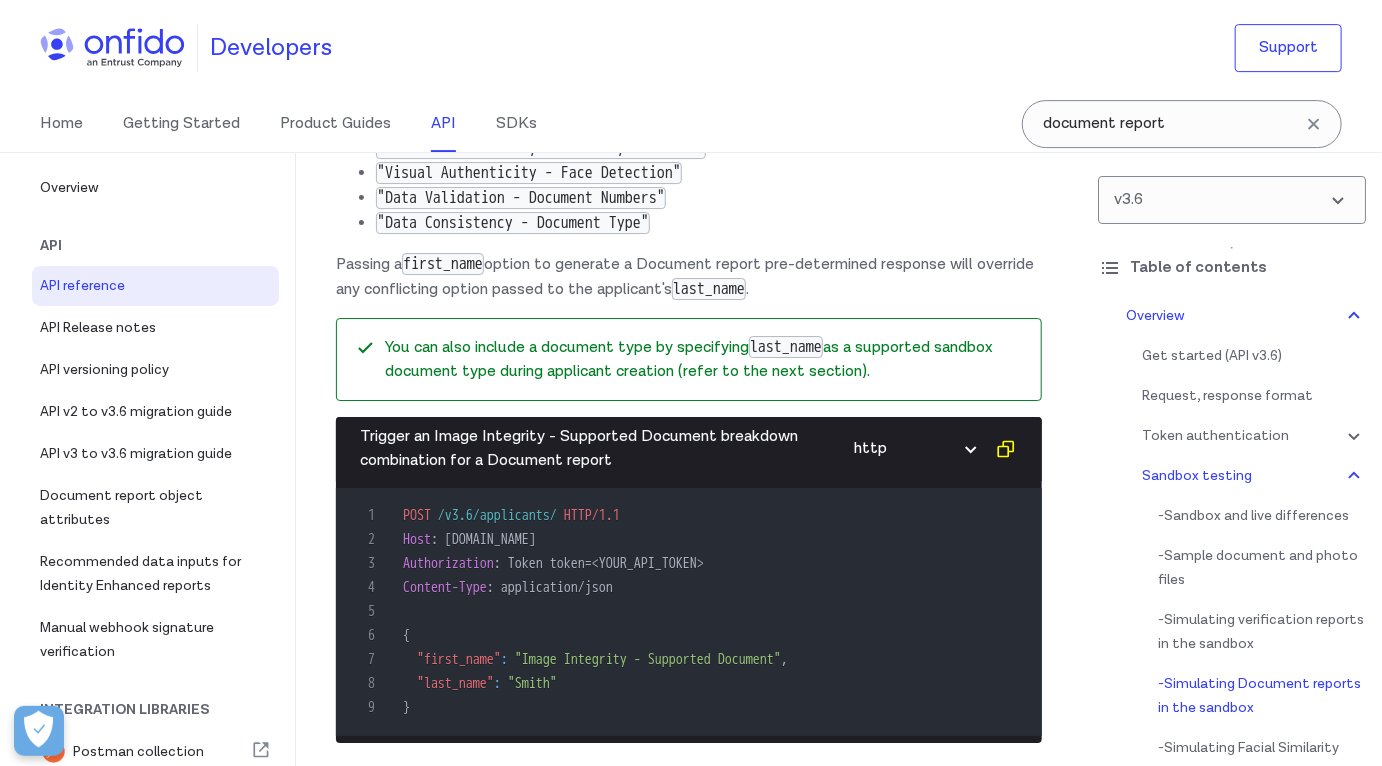 scroll, scrollTop: 6431, scrollLeft: 0, axis: vertical 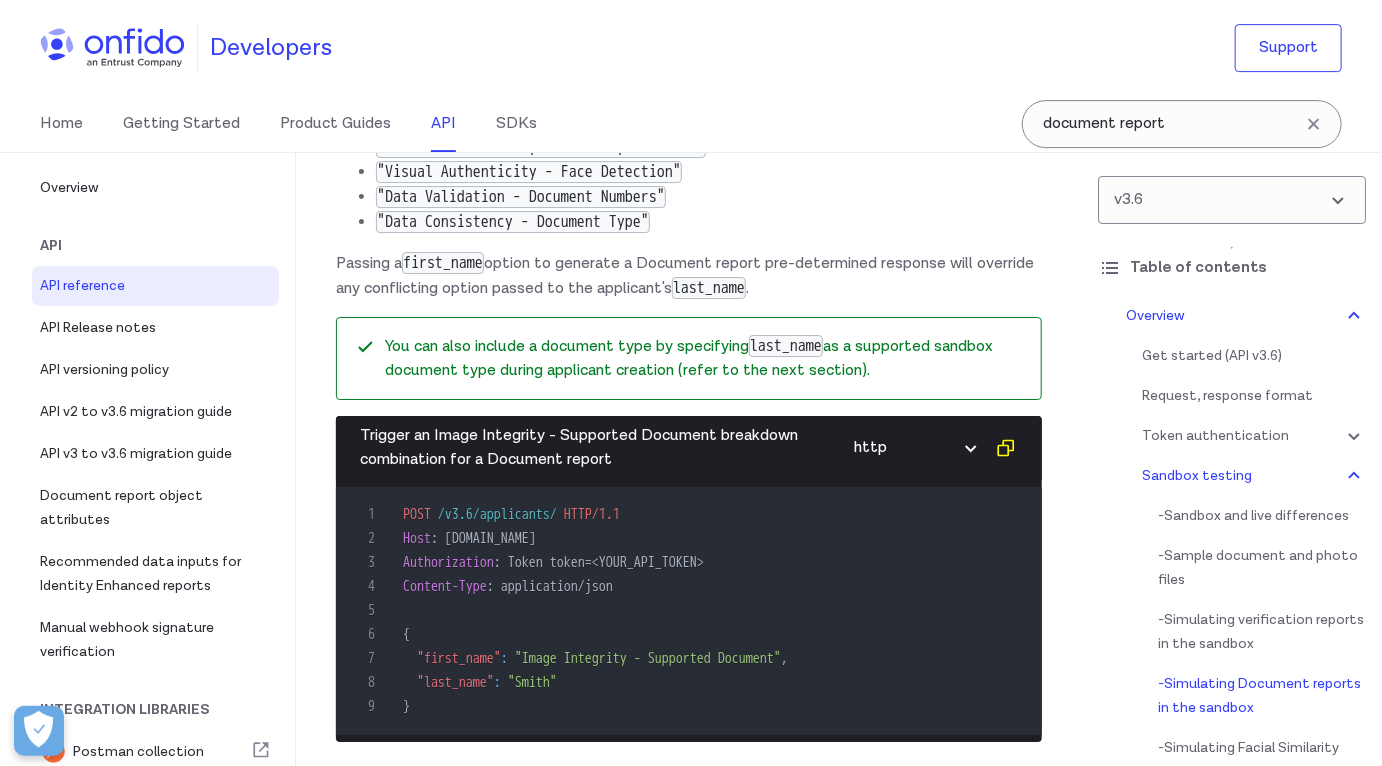 click on "You can also include a document type by specifying  last_name  as a supported
sandbox document type during applicant creation (refer to the next section)." at bounding box center [705, 358] 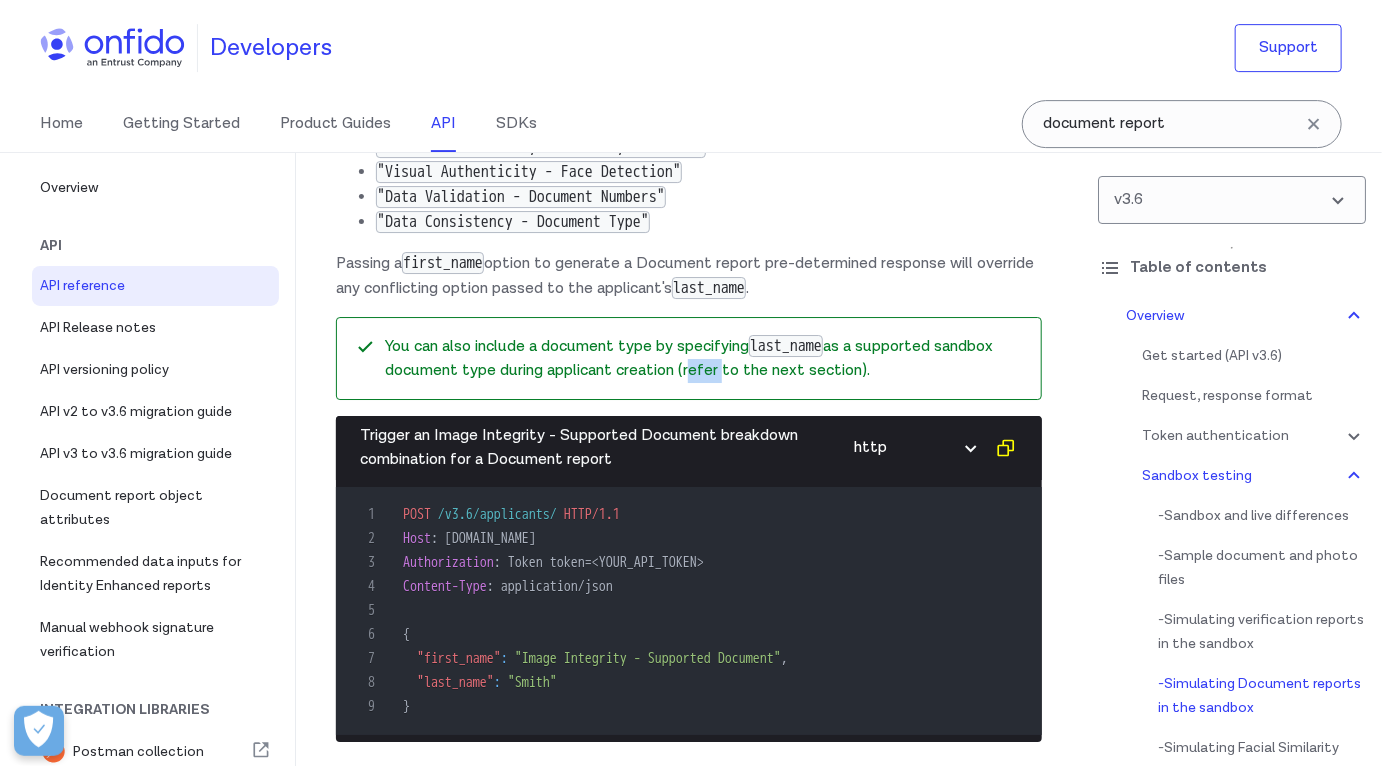 click on "You can also include a document type by specifying  last_name  as a supported
sandbox document type during applicant creation (refer to the next section)." at bounding box center (705, 358) 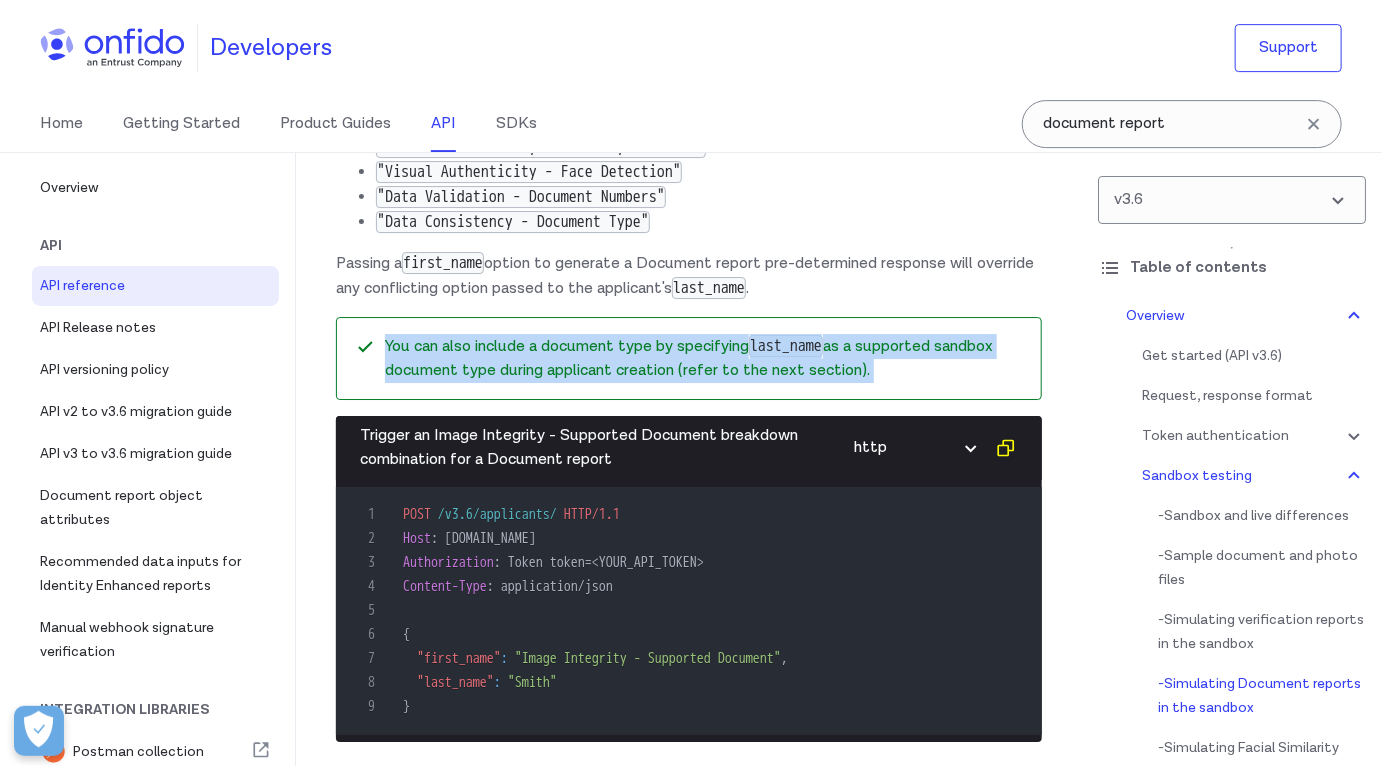click on "You can also include a document type by specifying  last_name  as a supported
sandbox document type during applicant creation (refer to the next section)." at bounding box center (705, 358) 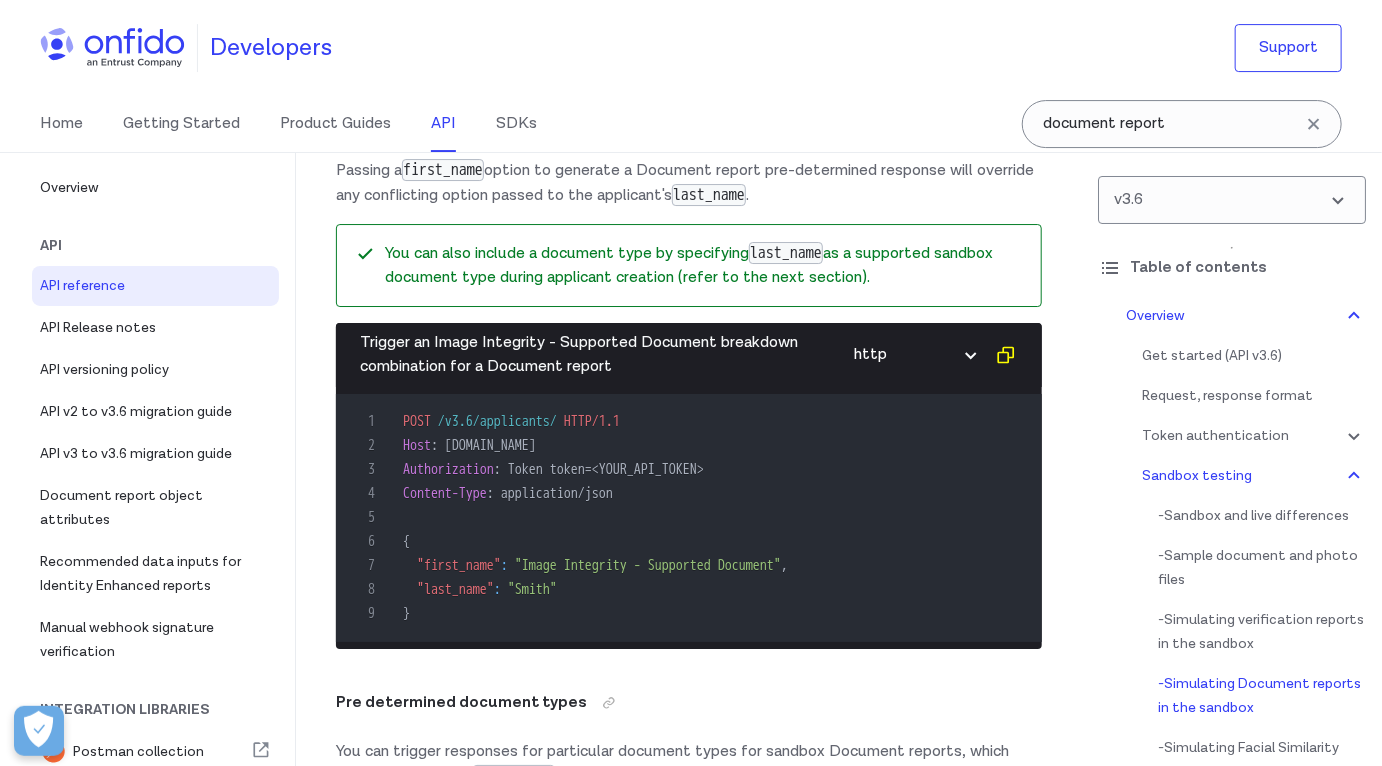 scroll, scrollTop: 6526, scrollLeft: 0, axis: vertical 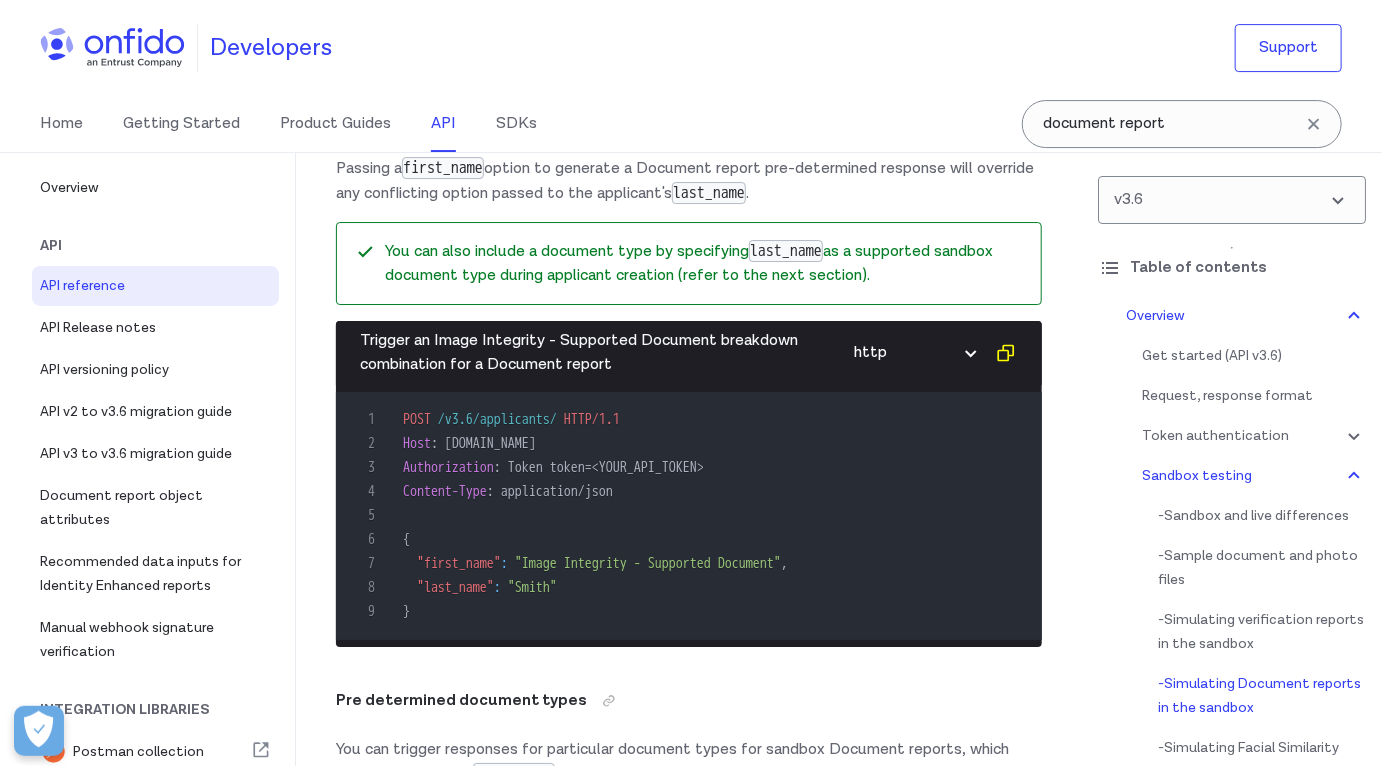 click on "4 Content-Type :   application/json" at bounding box center (679, 492) 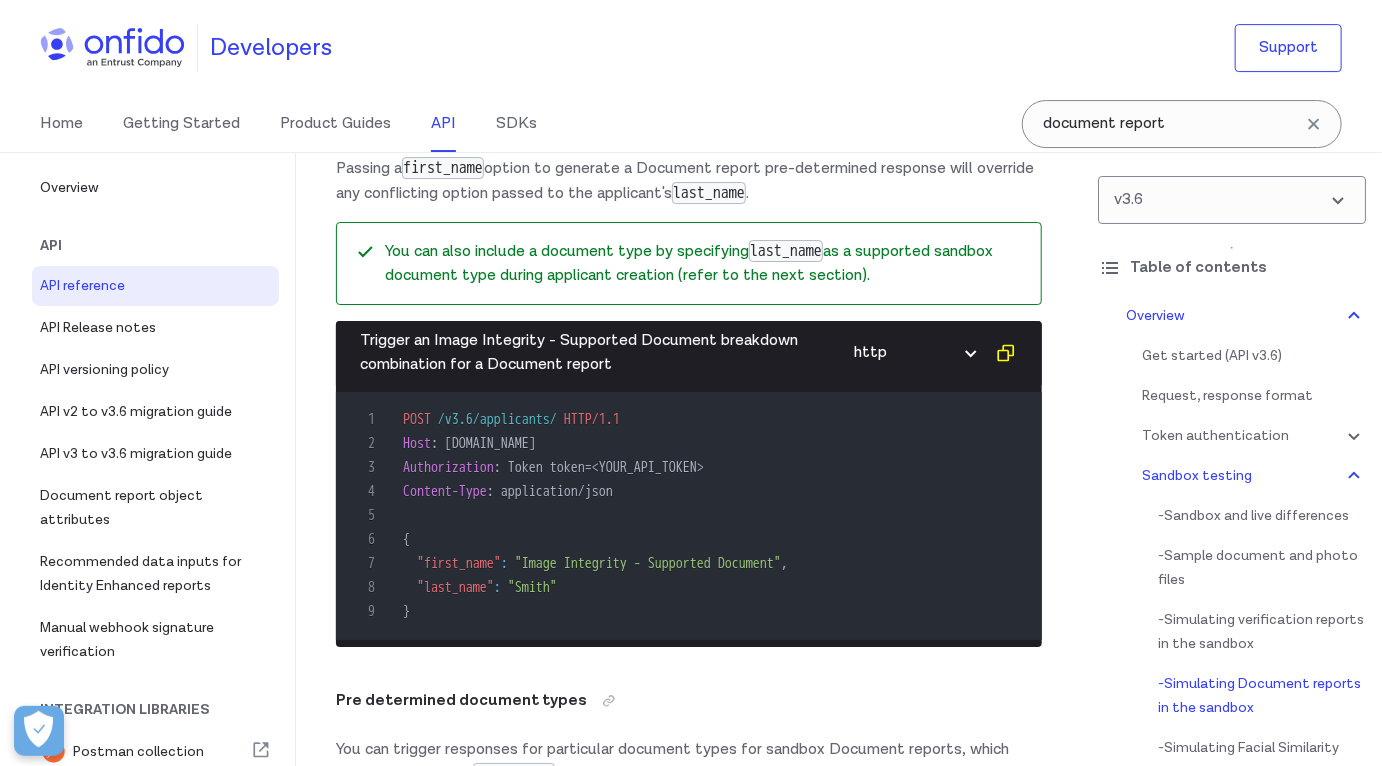 click on "4 Content-Type :   application/json" at bounding box center [679, 492] 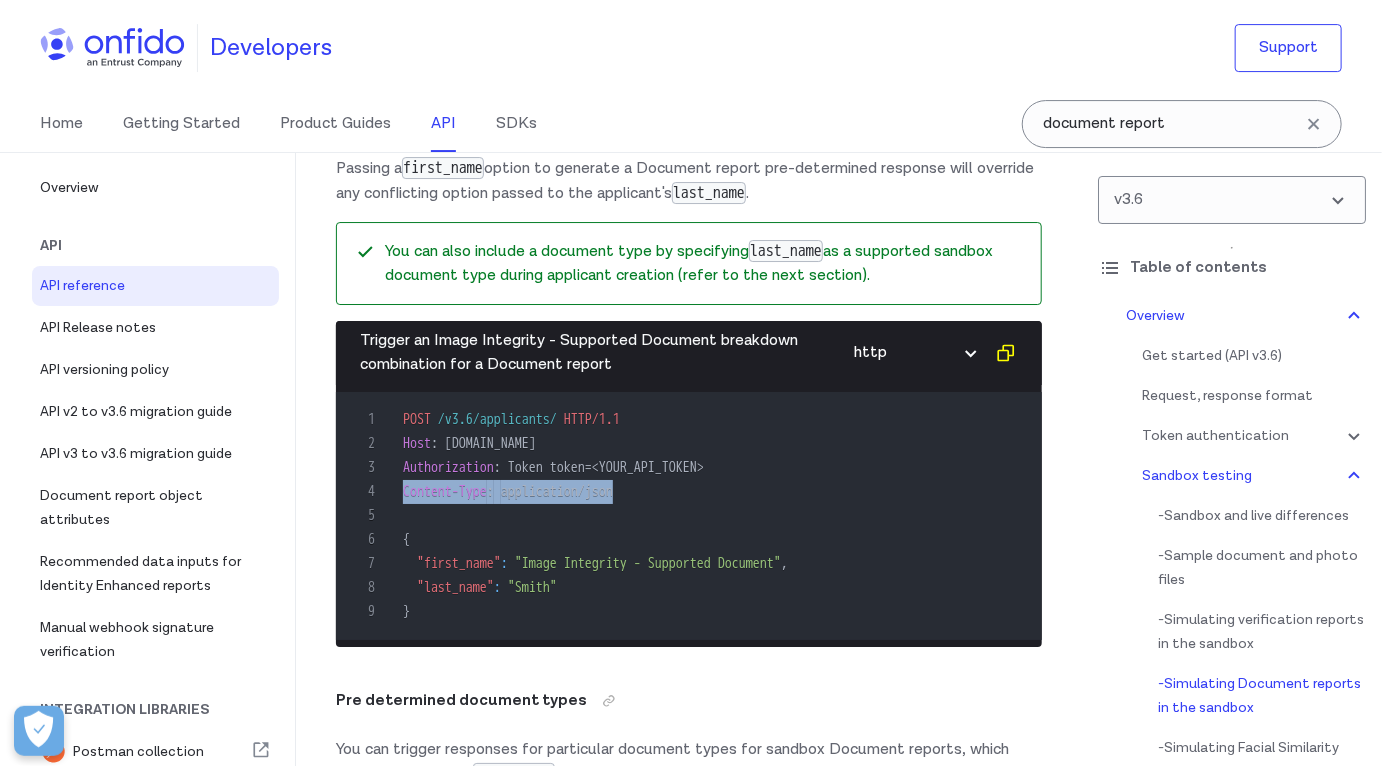click on "4 Content-Type :   application/json" at bounding box center (679, 492) 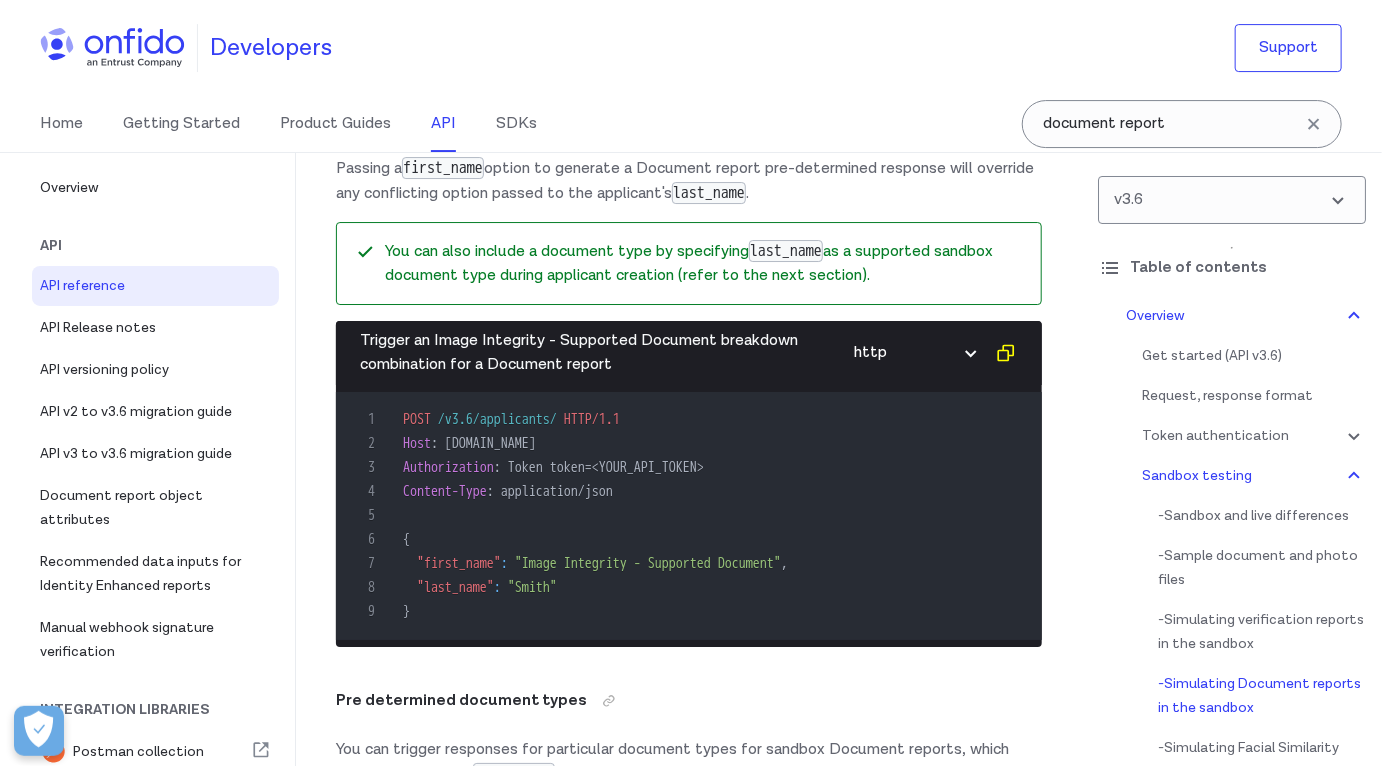 click on "Token token=<YOUR_API_TOKEN>" at bounding box center (606, 467) 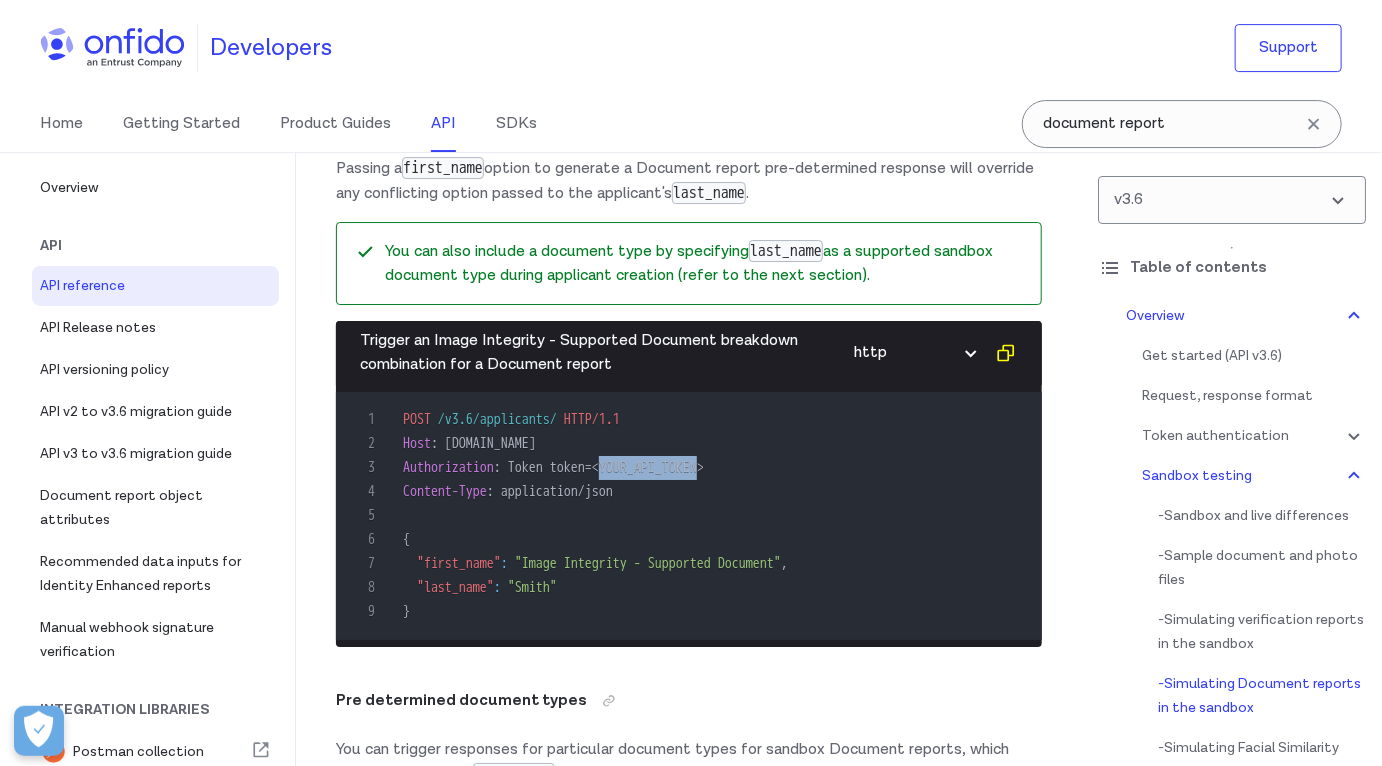 click on "Token token=<YOUR_API_TOKEN>" at bounding box center [606, 467] 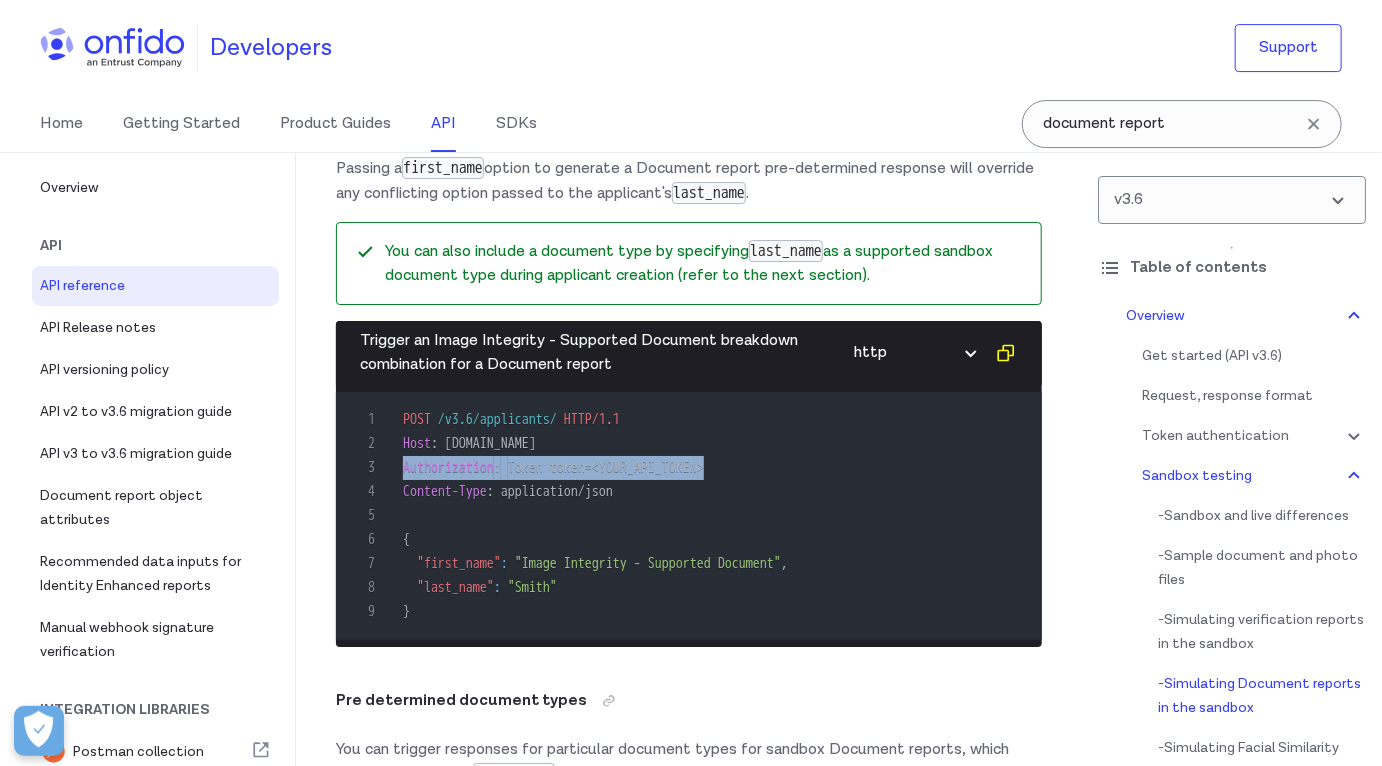 click on "Token token=<YOUR_API_TOKEN>" at bounding box center (606, 467) 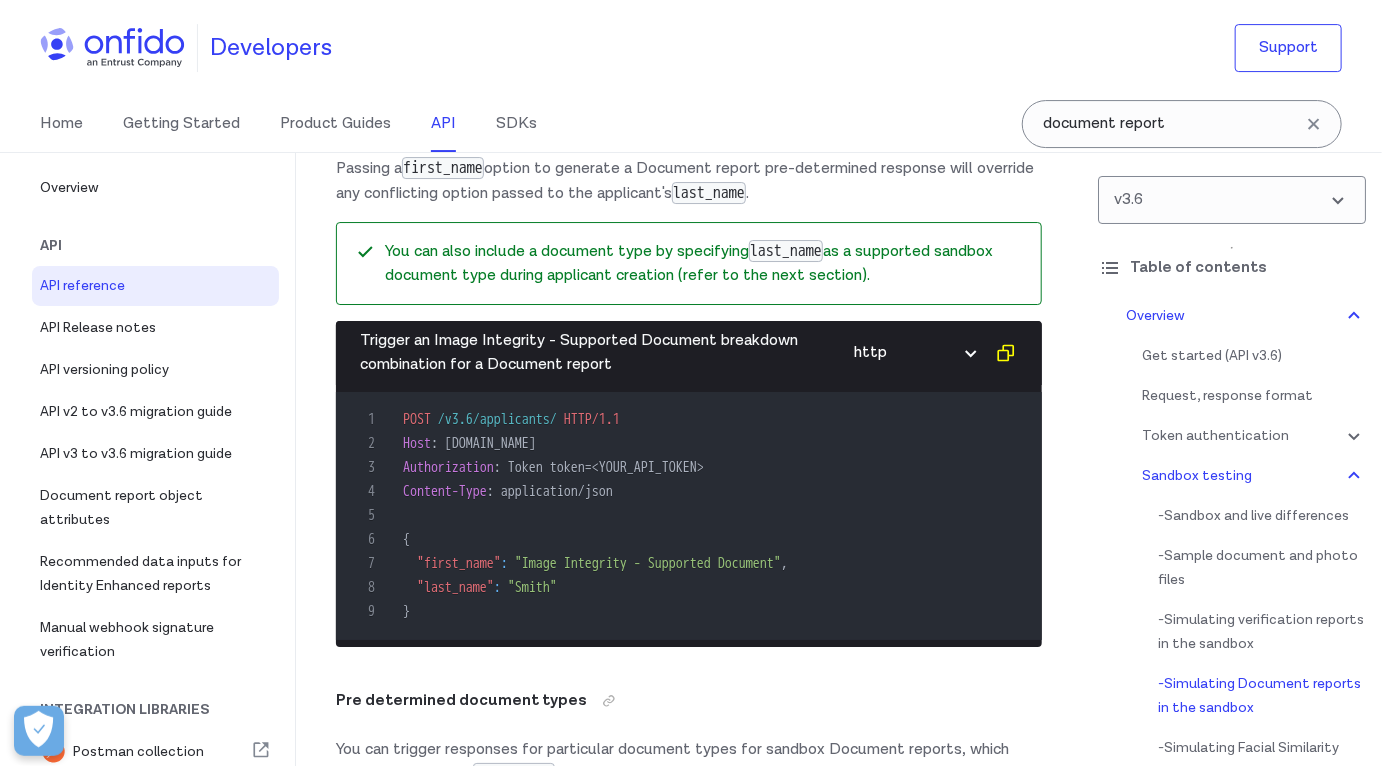 click on "Token token=<YOUR_API_TOKEN>" at bounding box center [606, 467] 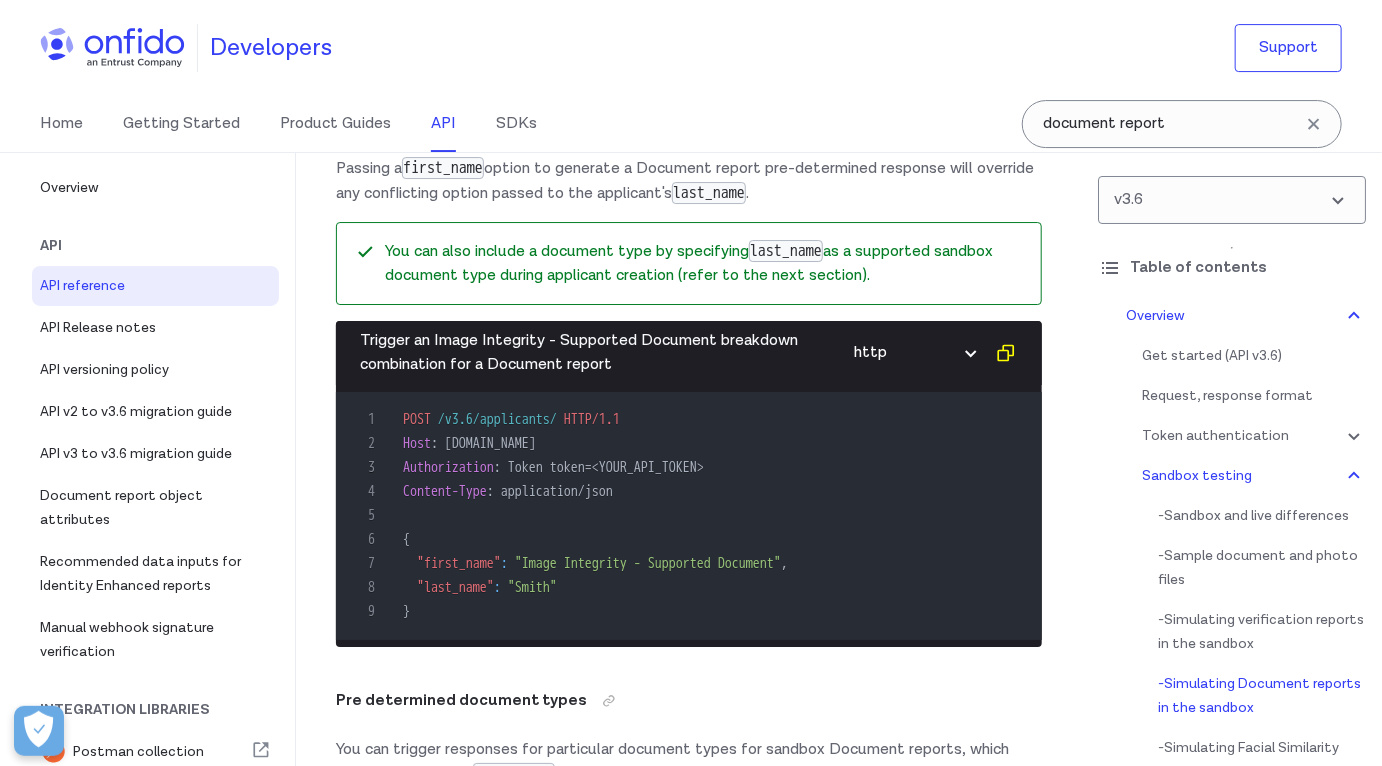 click on "2 Host :   [DOMAIN_NAME]" at bounding box center [679, 444] 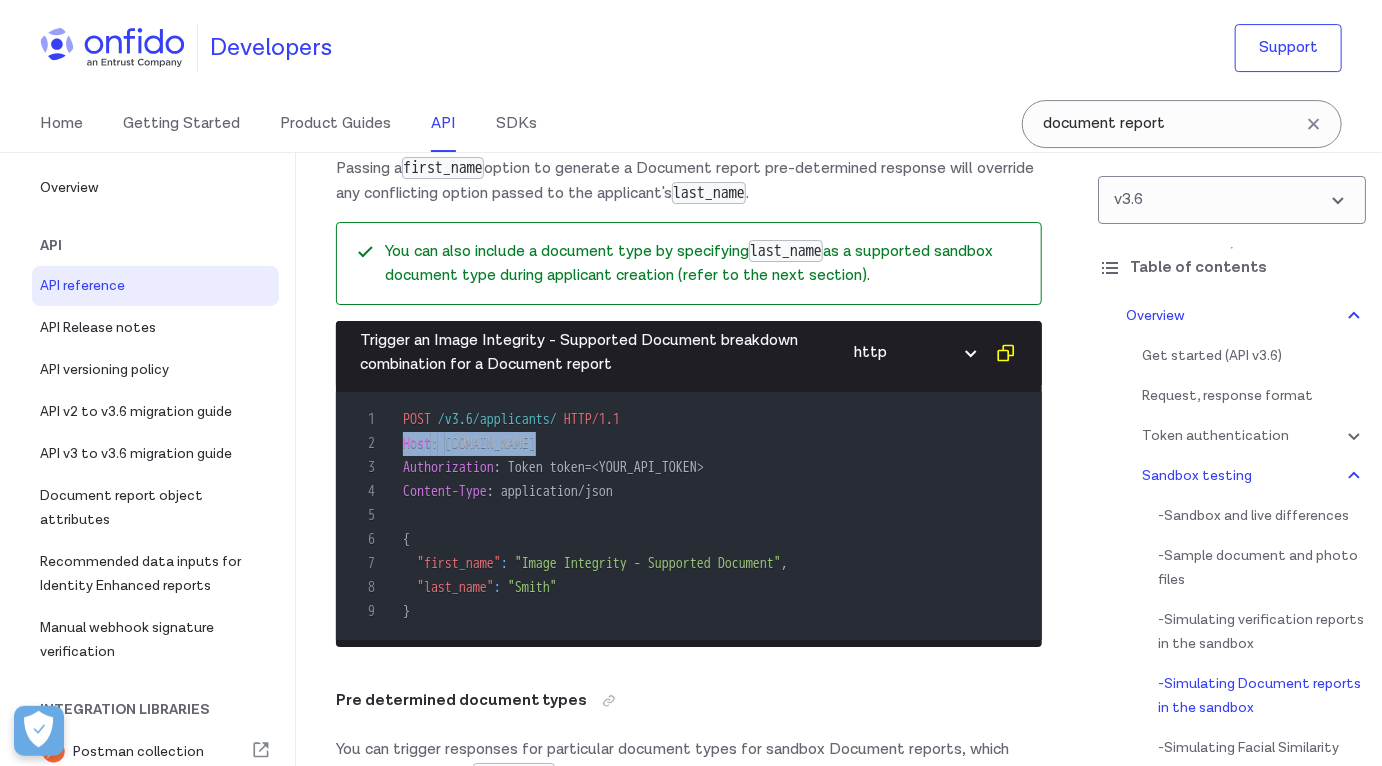 click on "2 Host :   [DOMAIN_NAME]" at bounding box center [679, 444] 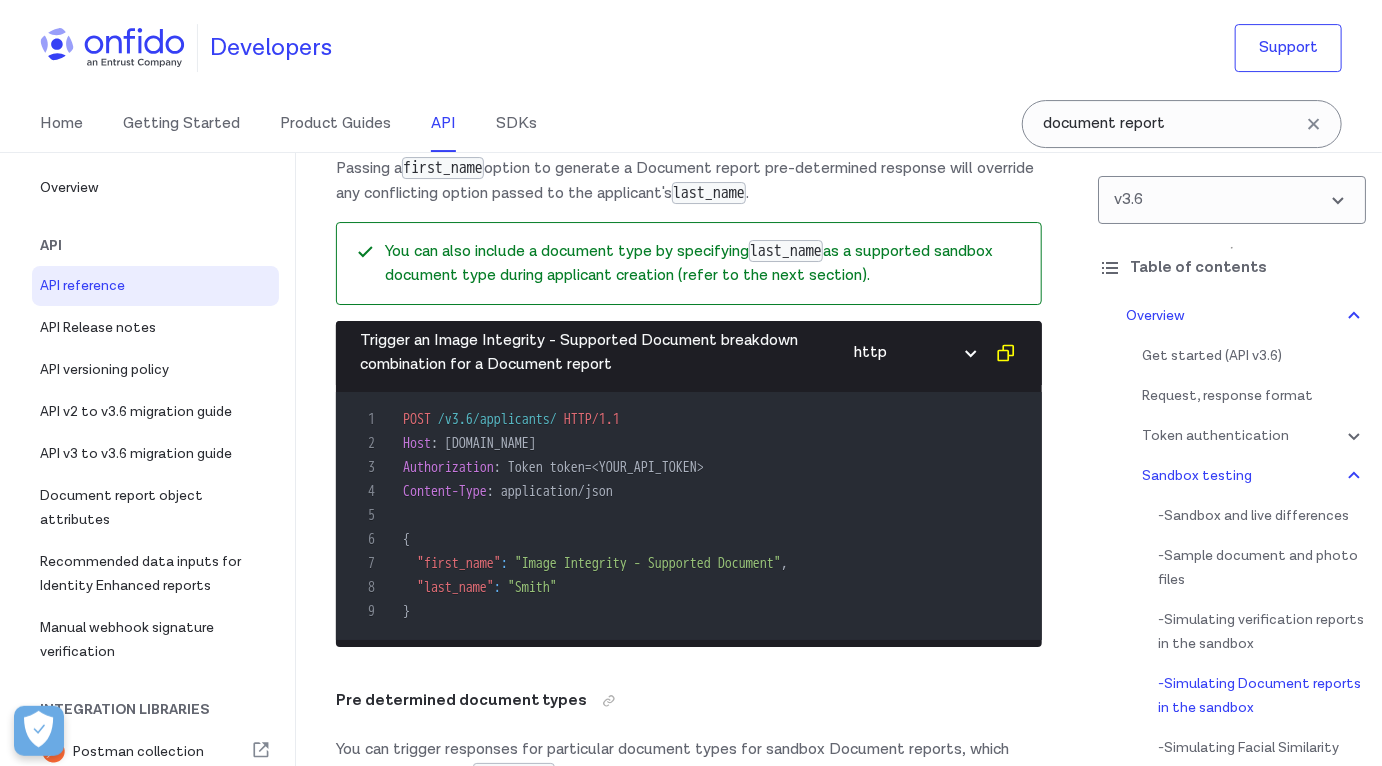 click on "1 POST   /v3.6/applicants/   HTTP/1.1" at bounding box center (679, 420) 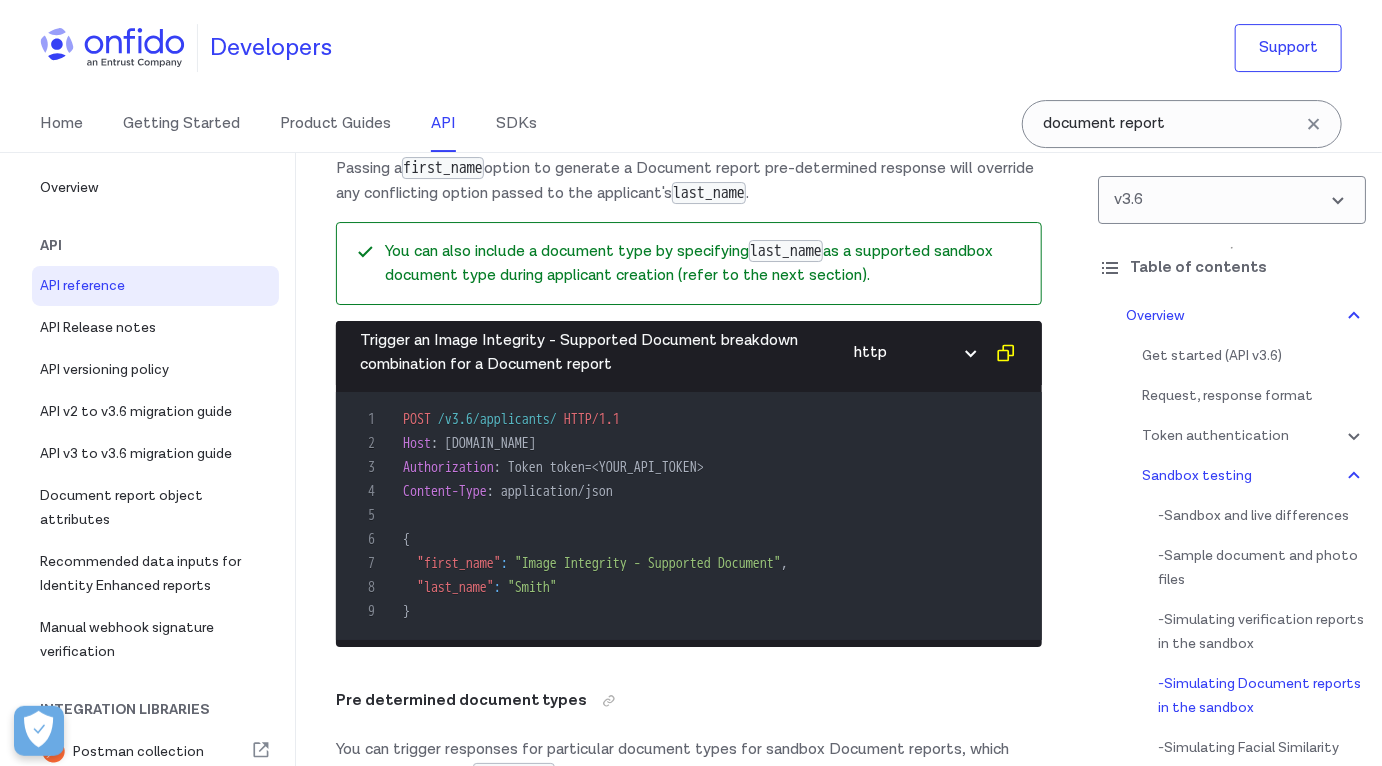 click on "1 POST   /v3.6/applicants/   HTTP/1.1" at bounding box center (679, 420) 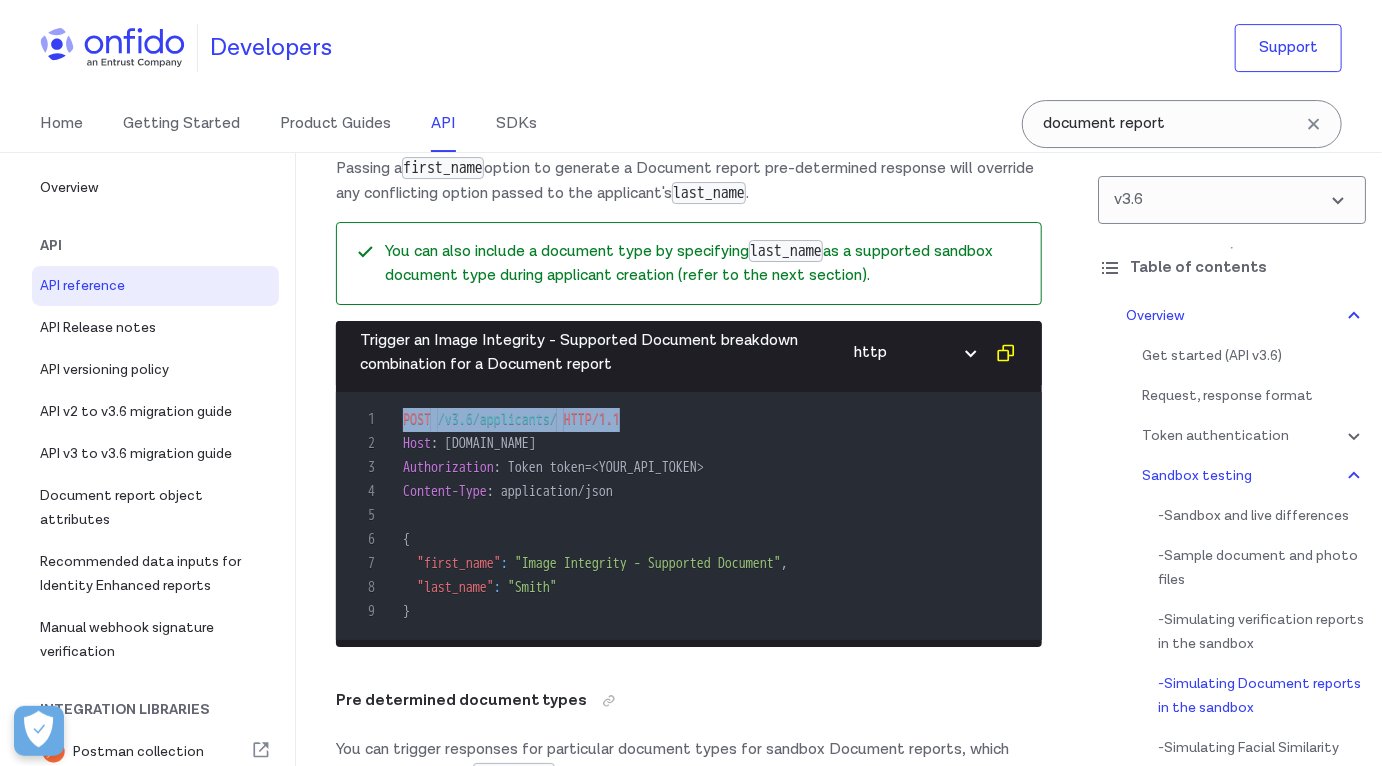 click on "1 POST   /v3.6/applicants/   HTTP/1.1" at bounding box center (679, 420) 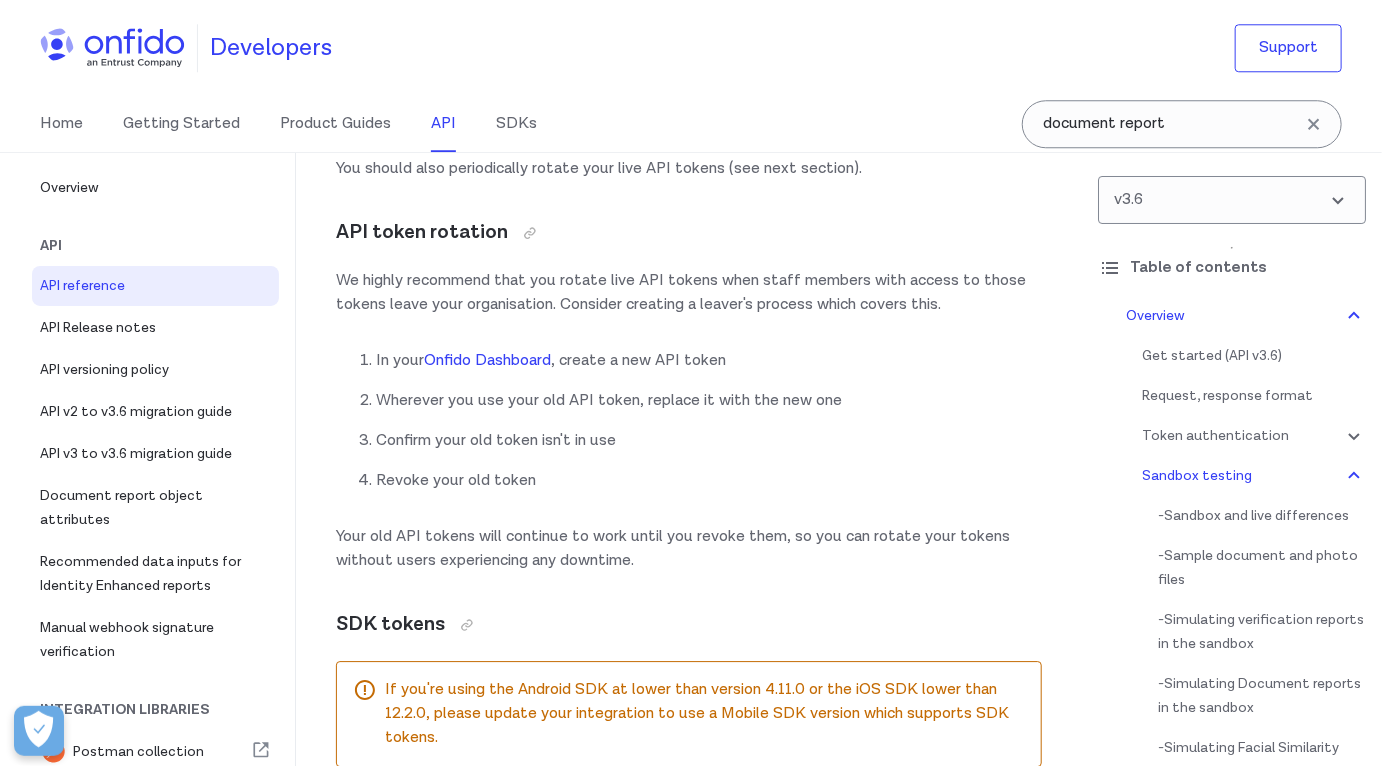scroll, scrollTop: 2390, scrollLeft: 0, axis: vertical 